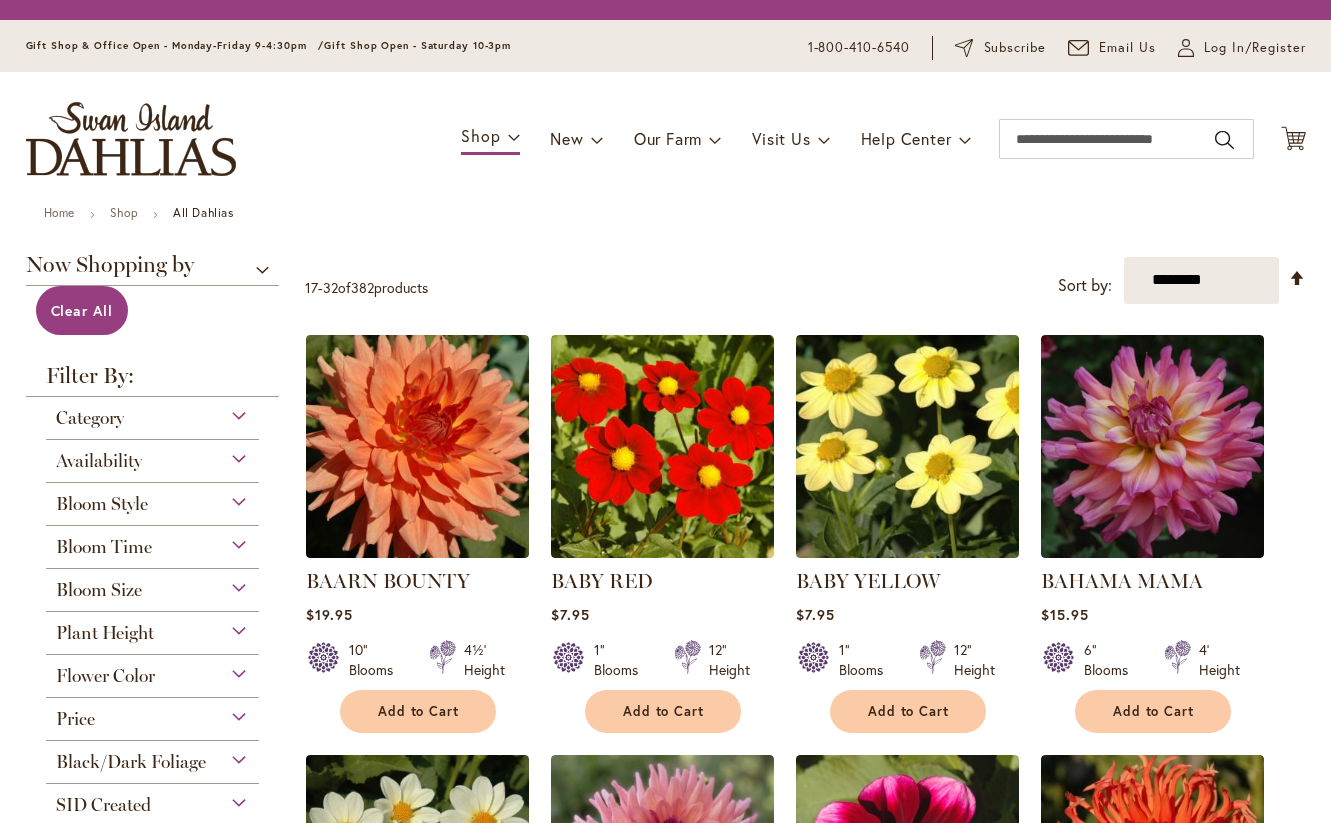 scroll, scrollTop: 0, scrollLeft: 0, axis: both 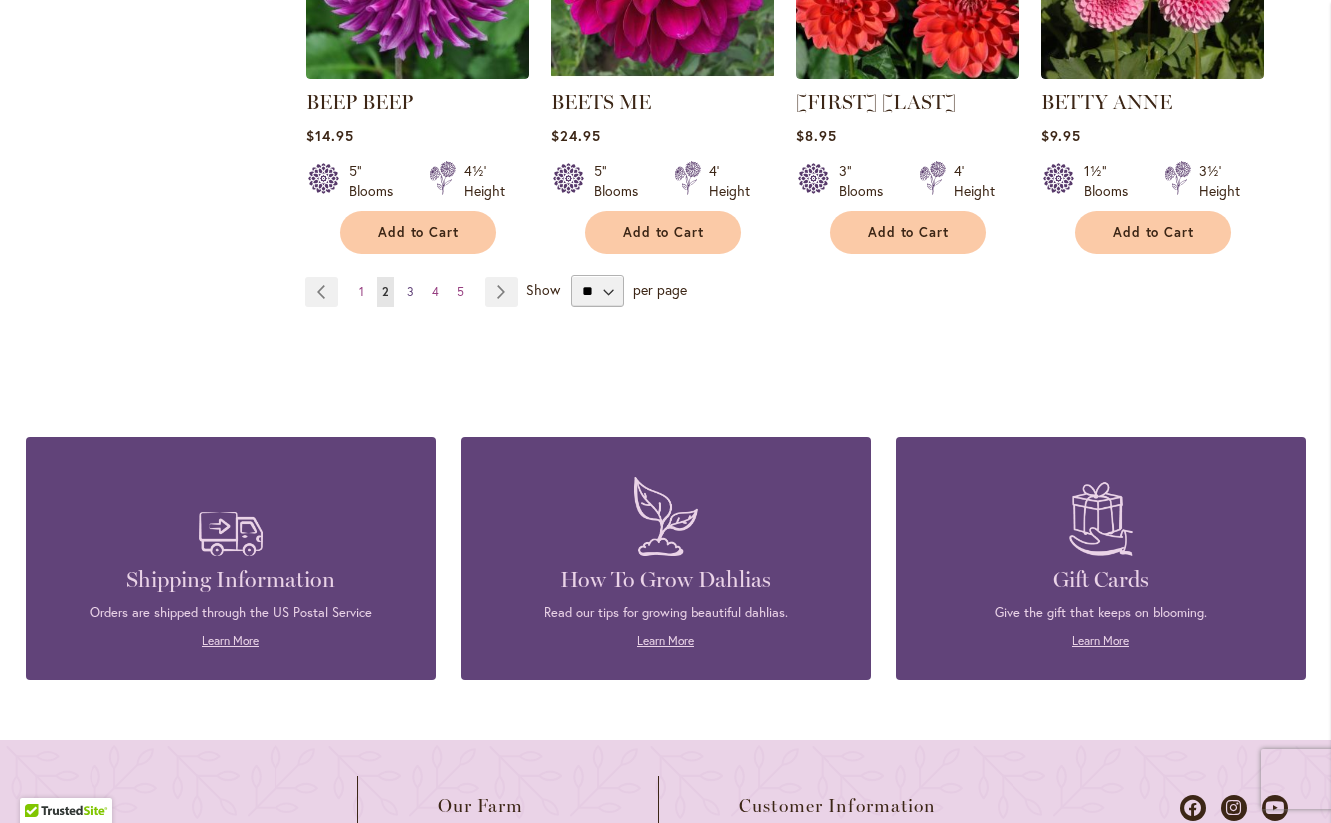 click on "3" at bounding box center [410, 291] 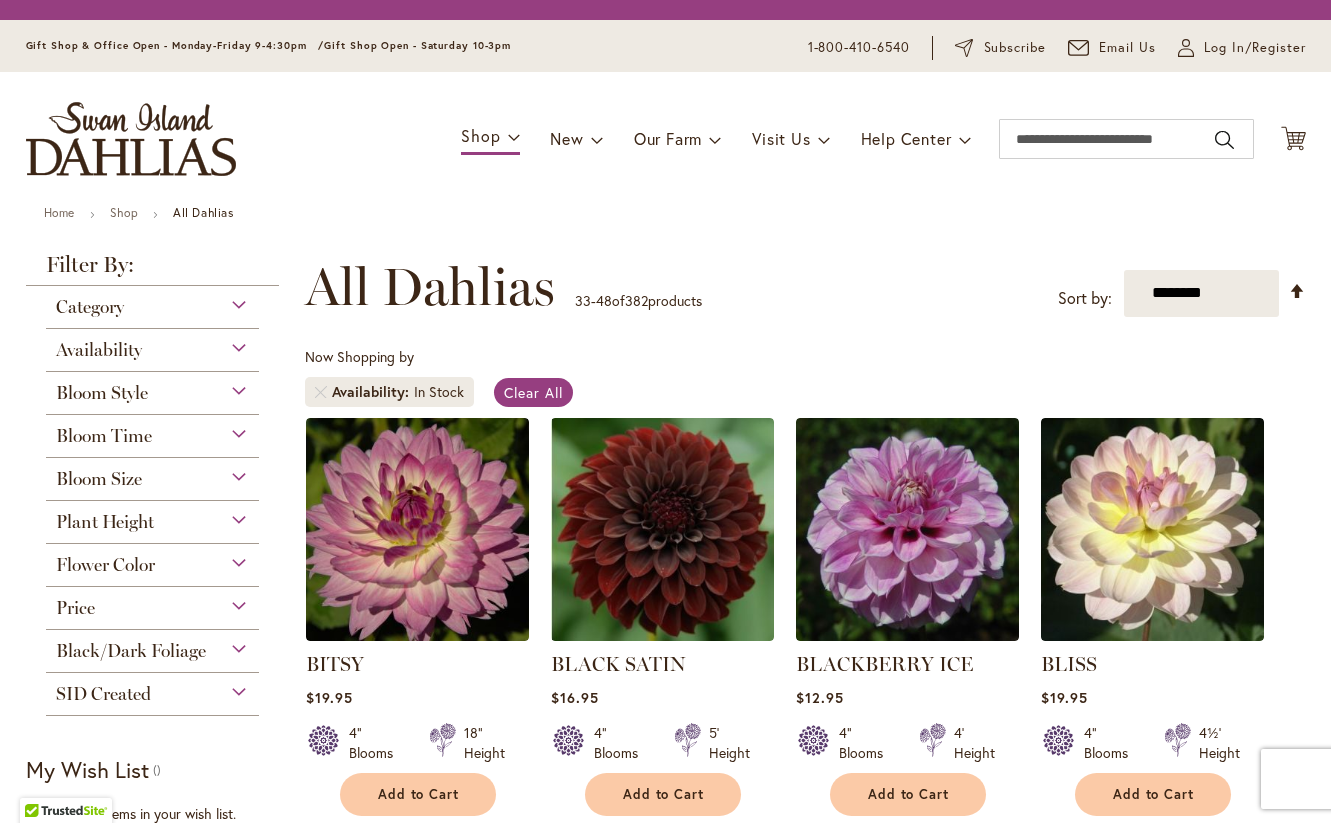 scroll, scrollTop: 0, scrollLeft: 0, axis: both 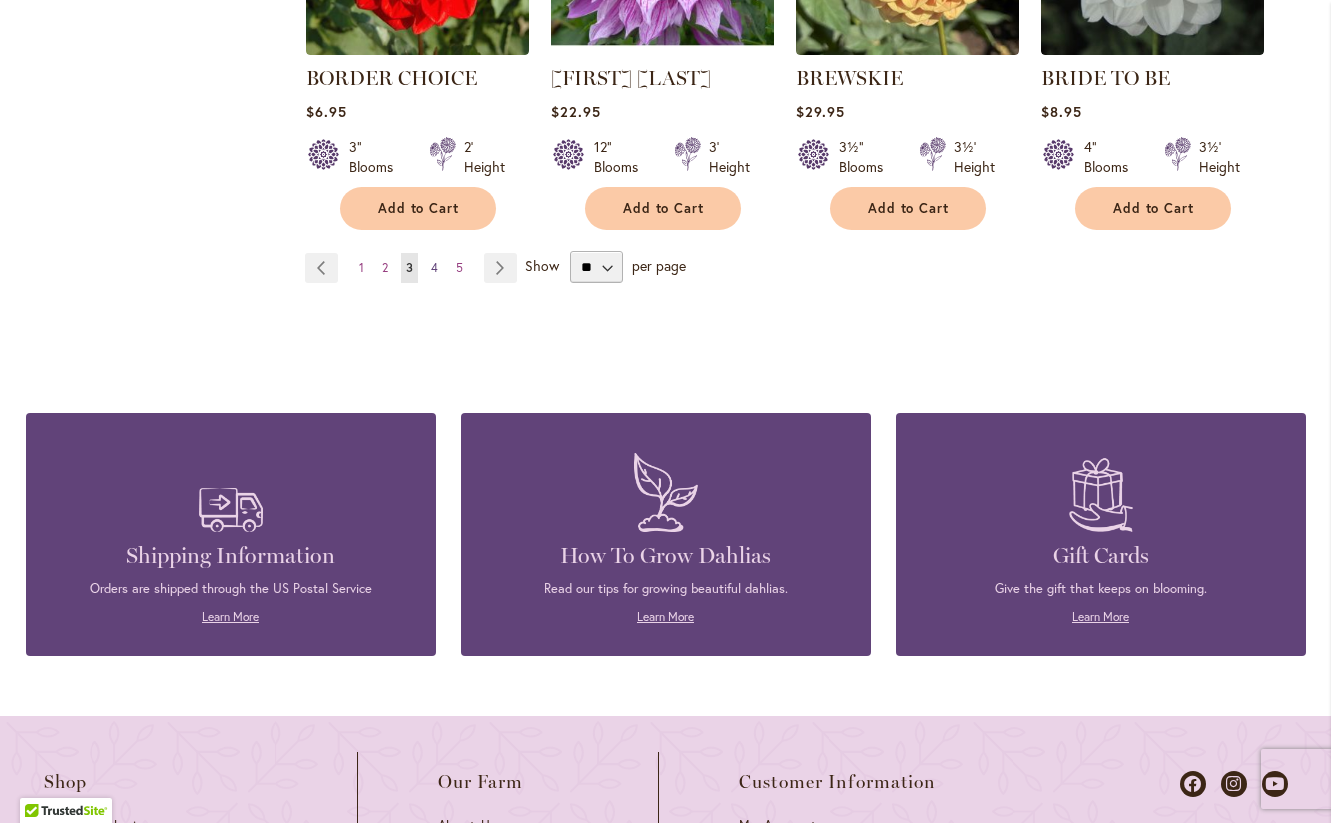 click on "4" at bounding box center [434, 267] 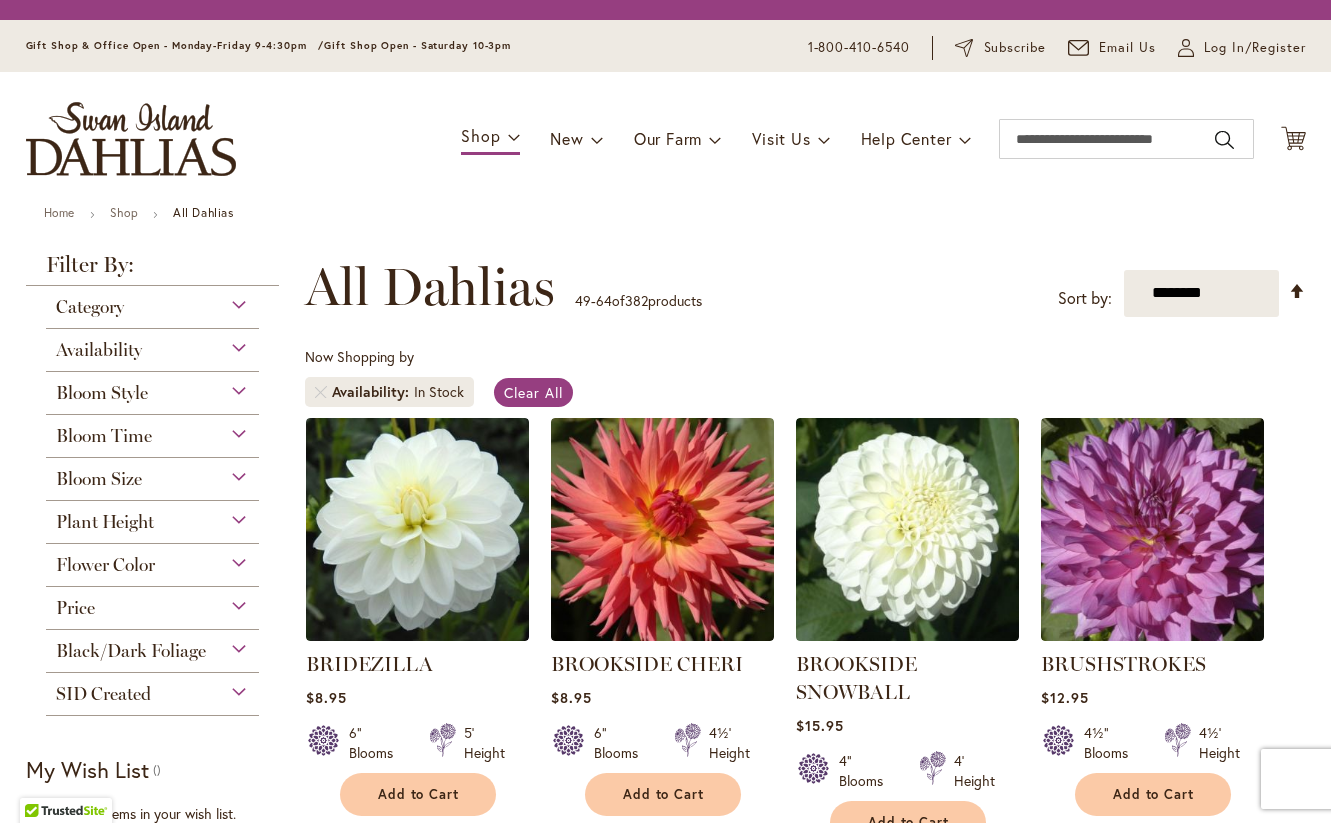 scroll, scrollTop: 0, scrollLeft: 0, axis: both 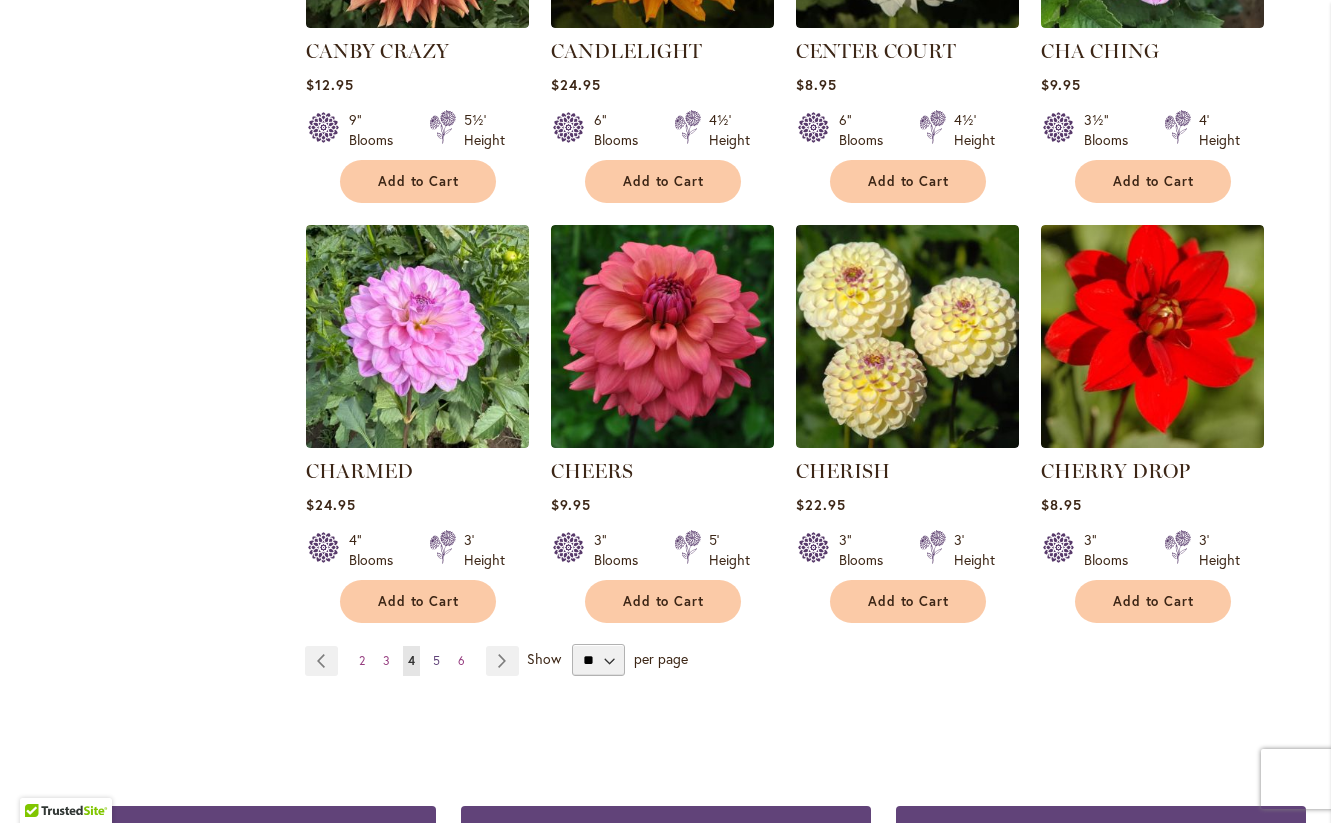 click on "5" at bounding box center [436, 660] 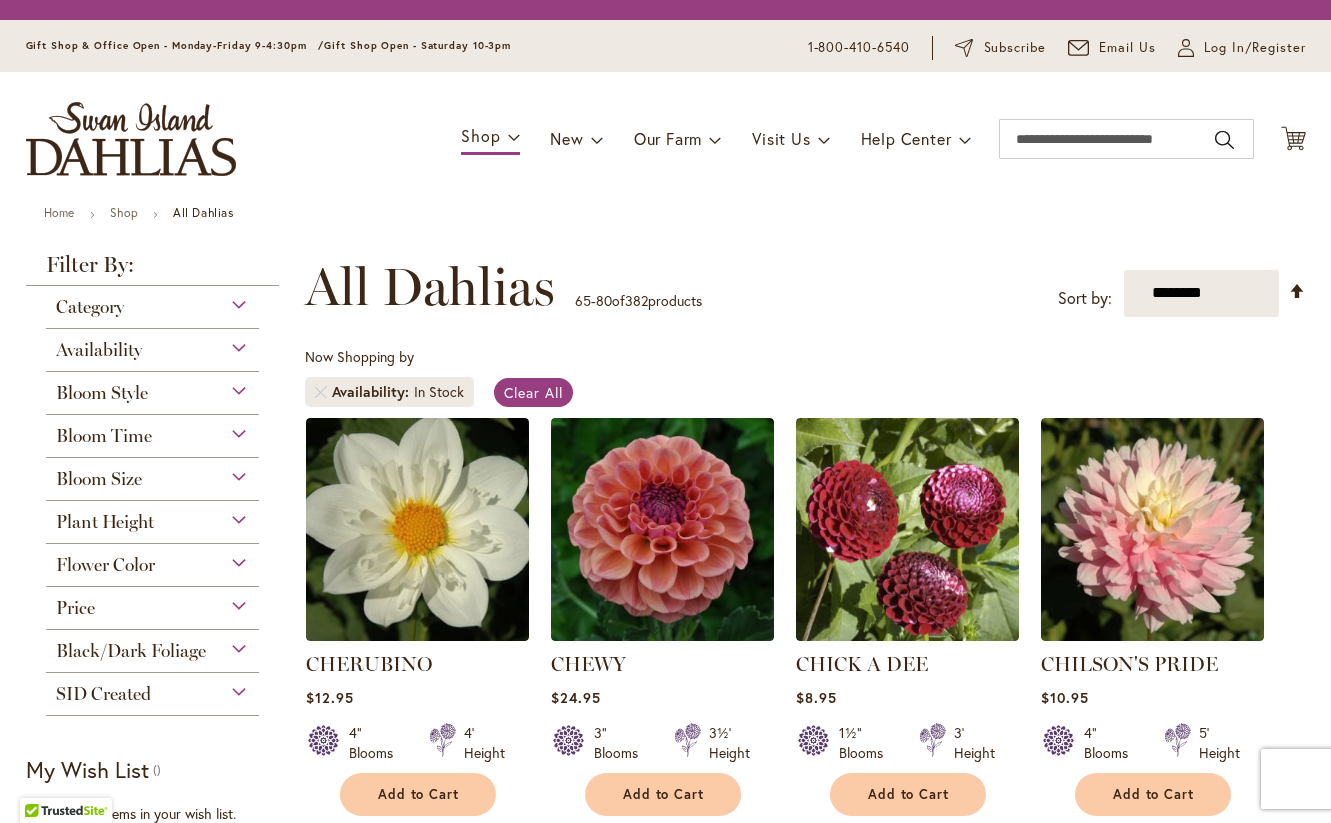 scroll, scrollTop: 0, scrollLeft: 0, axis: both 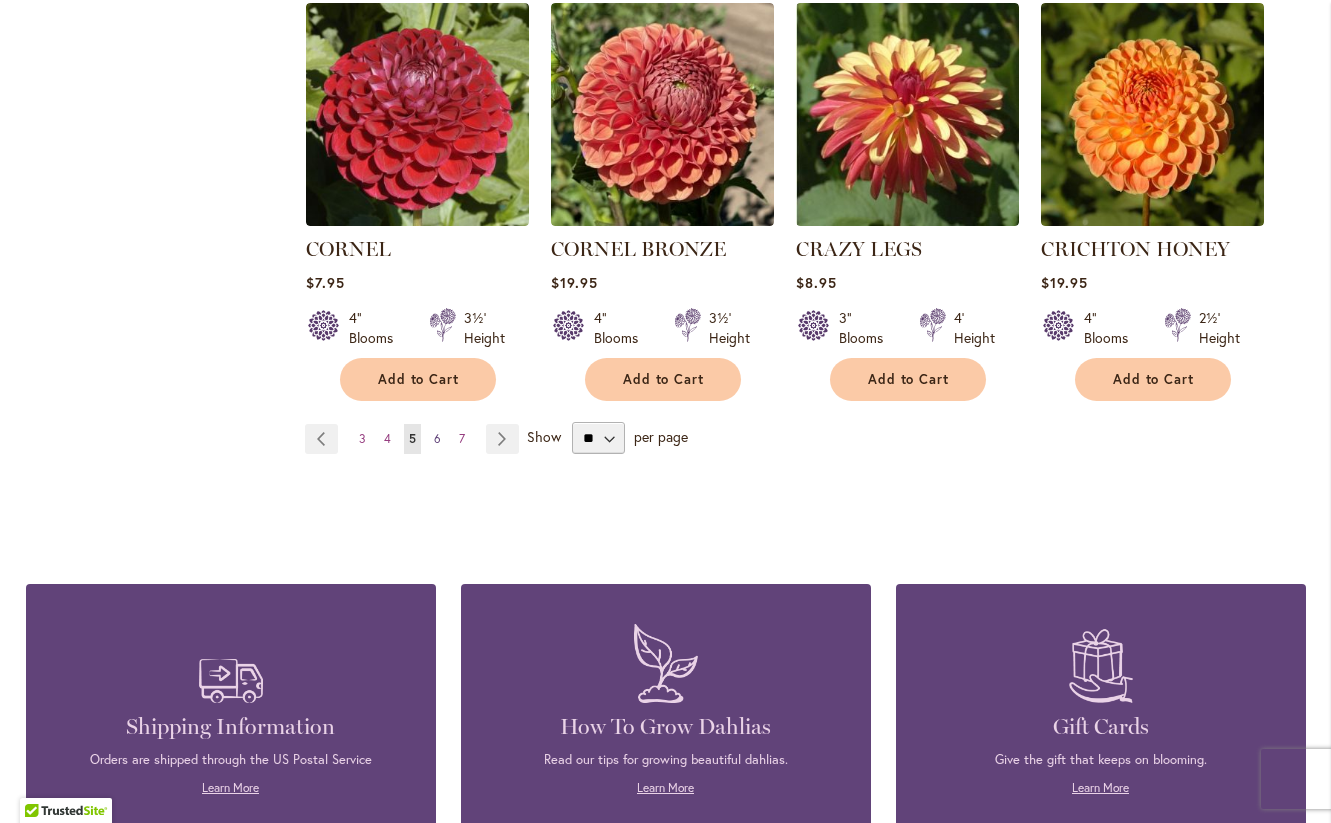 click on "Page
6" at bounding box center (437, 439) 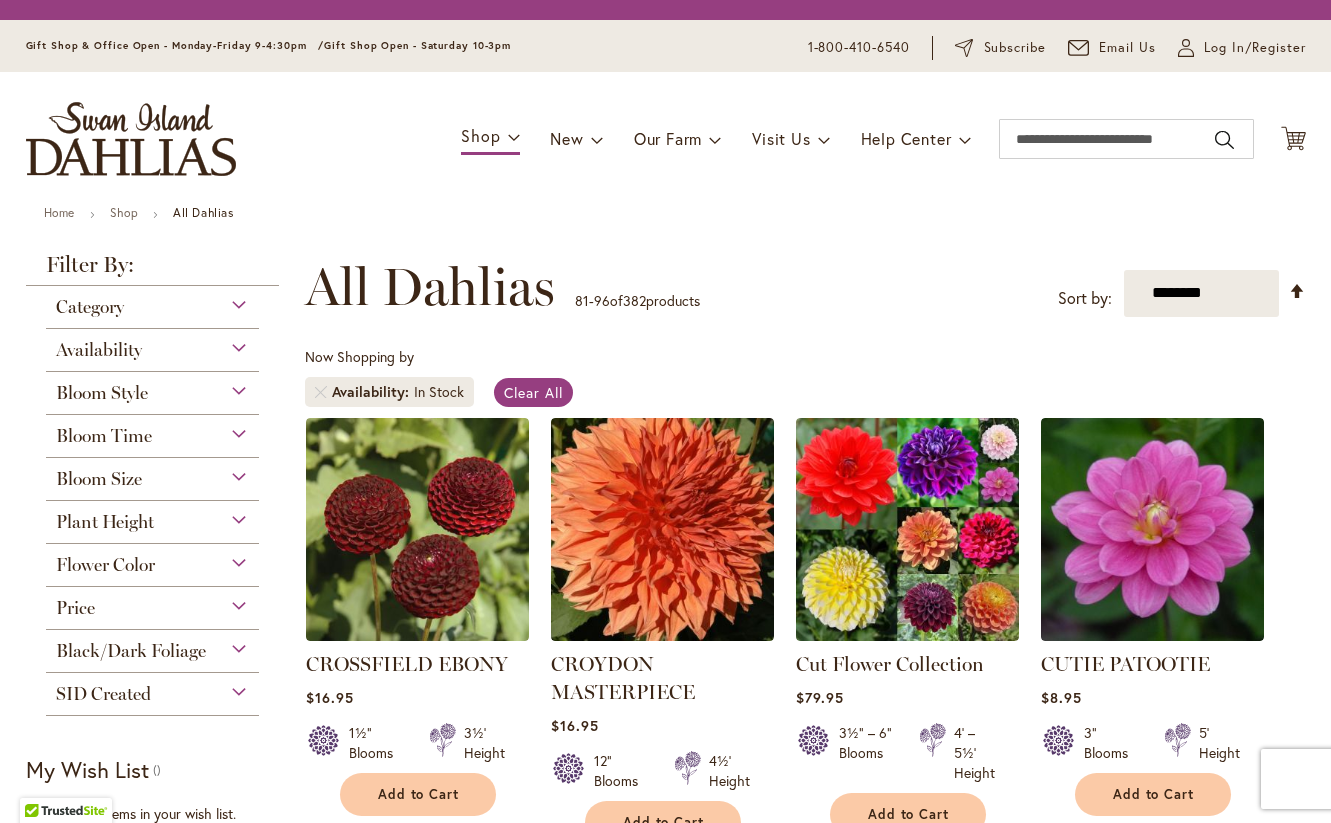 scroll, scrollTop: 0, scrollLeft: 0, axis: both 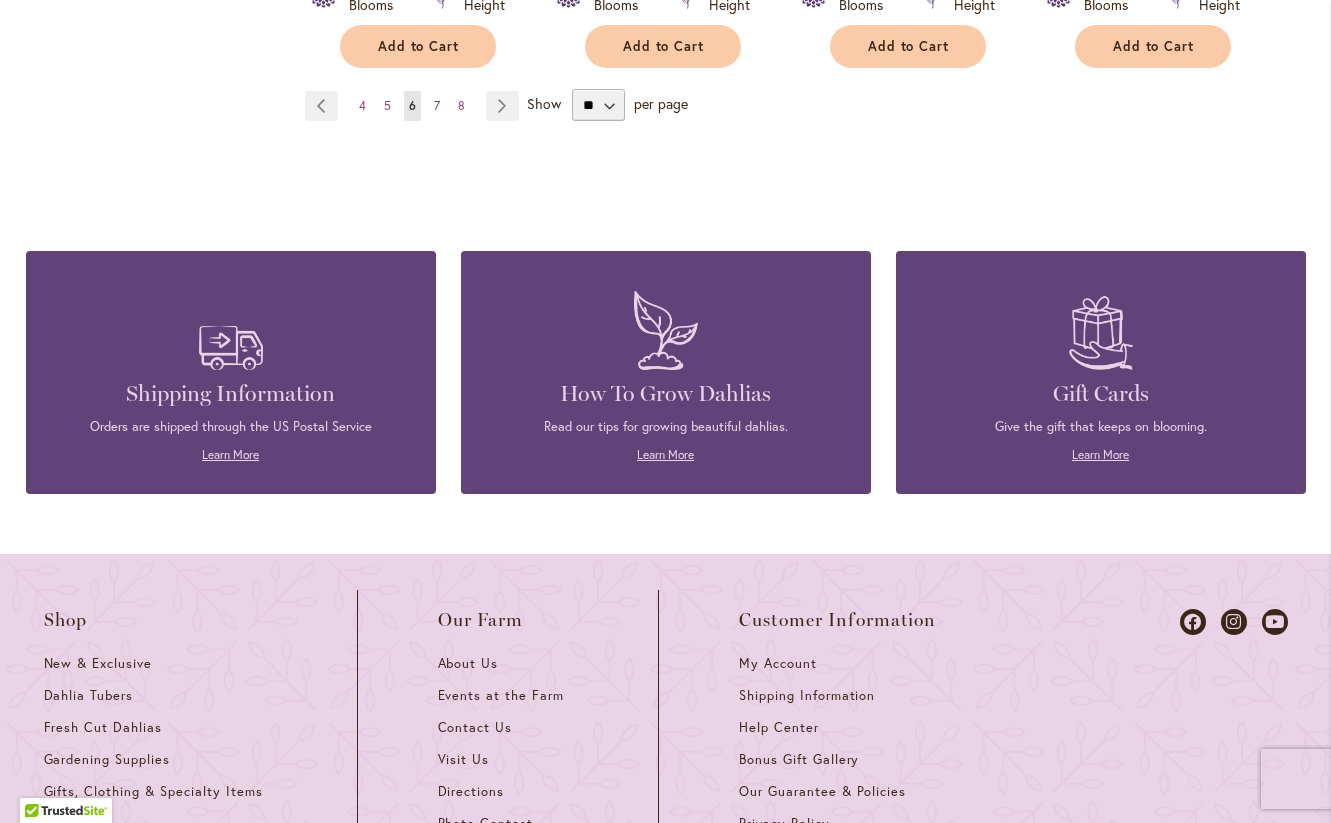 click on "7" at bounding box center (437, 105) 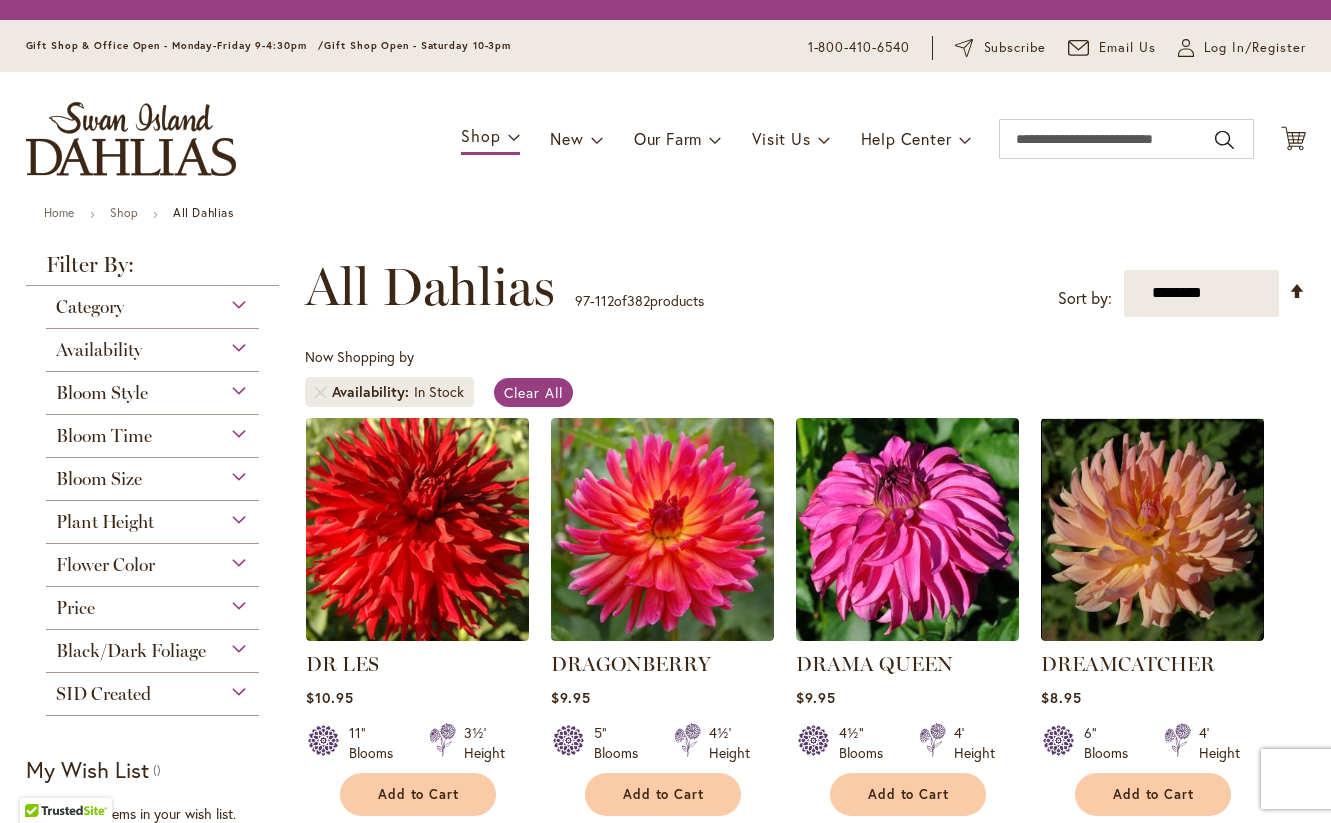 scroll, scrollTop: 0, scrollLeft: 0, axis: both 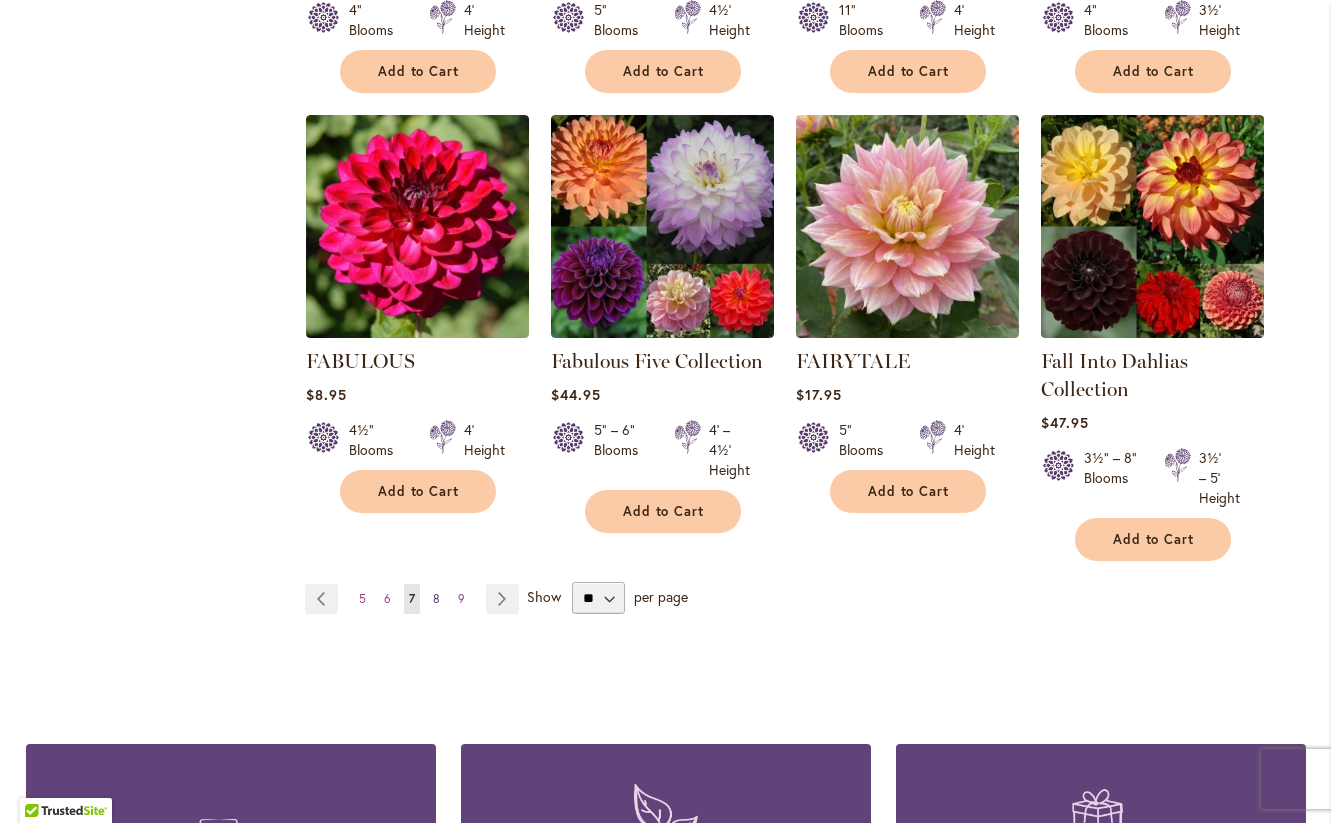 click on "8" at bounding box center [436, 598] 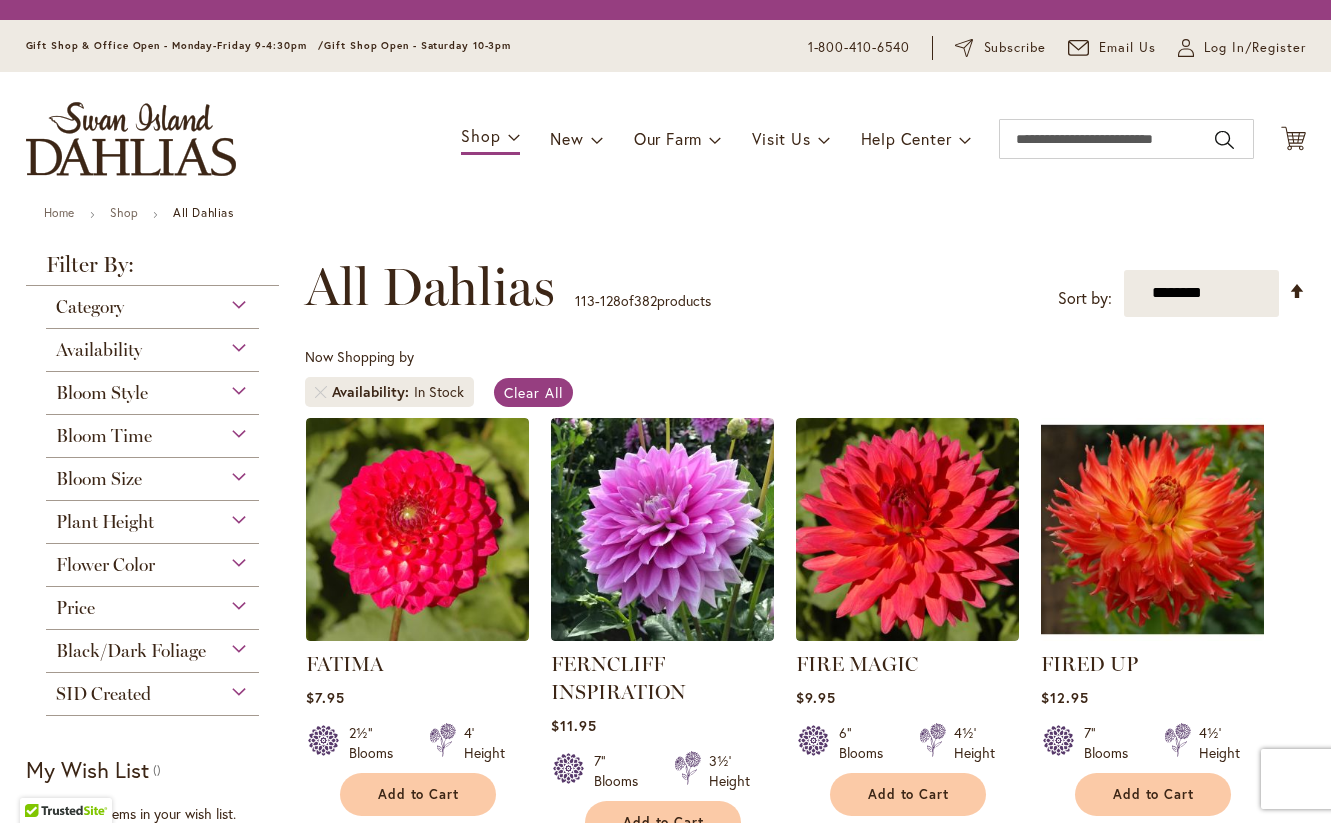 scroll, scrollTop: 0, scrollLeft: 0, axis: both 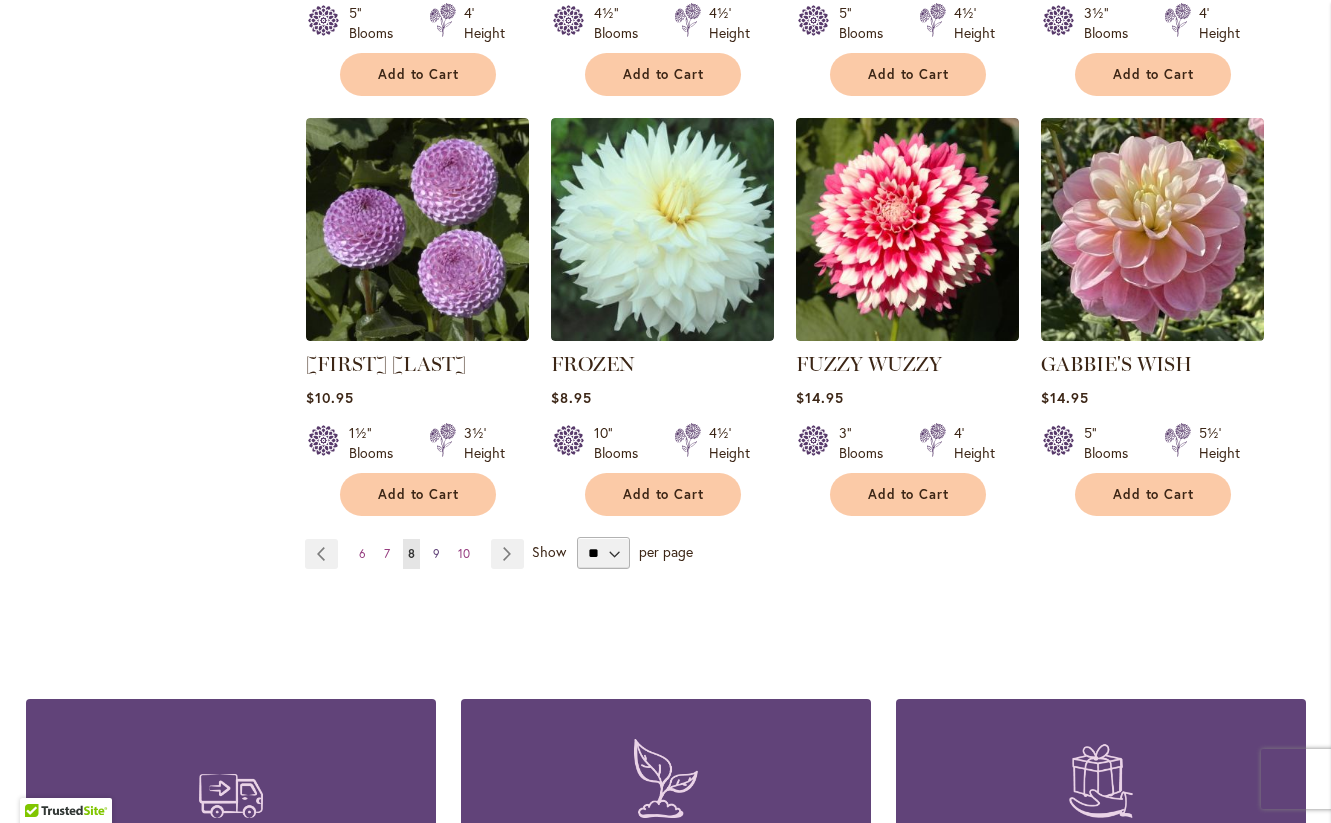 click on "9" at bounding box center [436, 553] 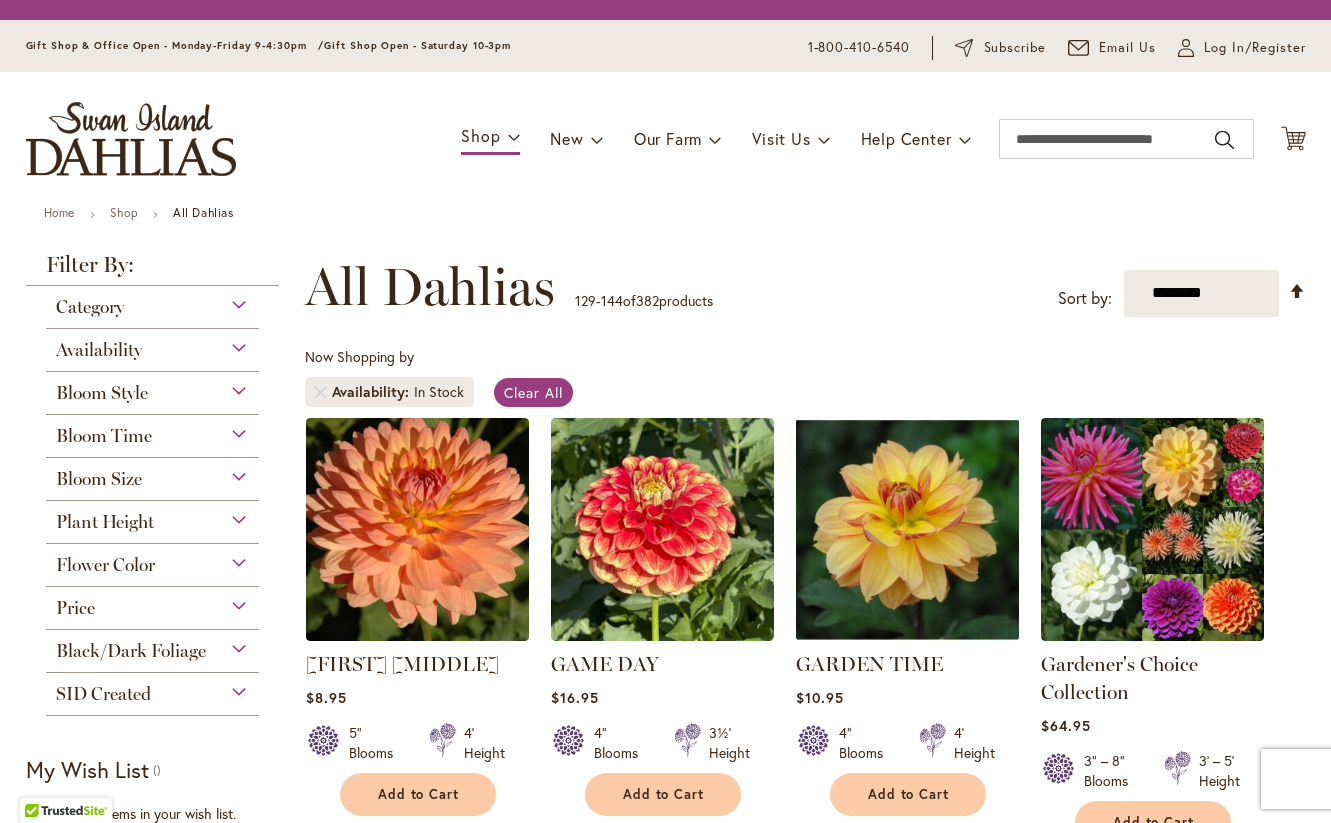 scroll, scrollTop: 0, scrollLeft: 0, axis: both 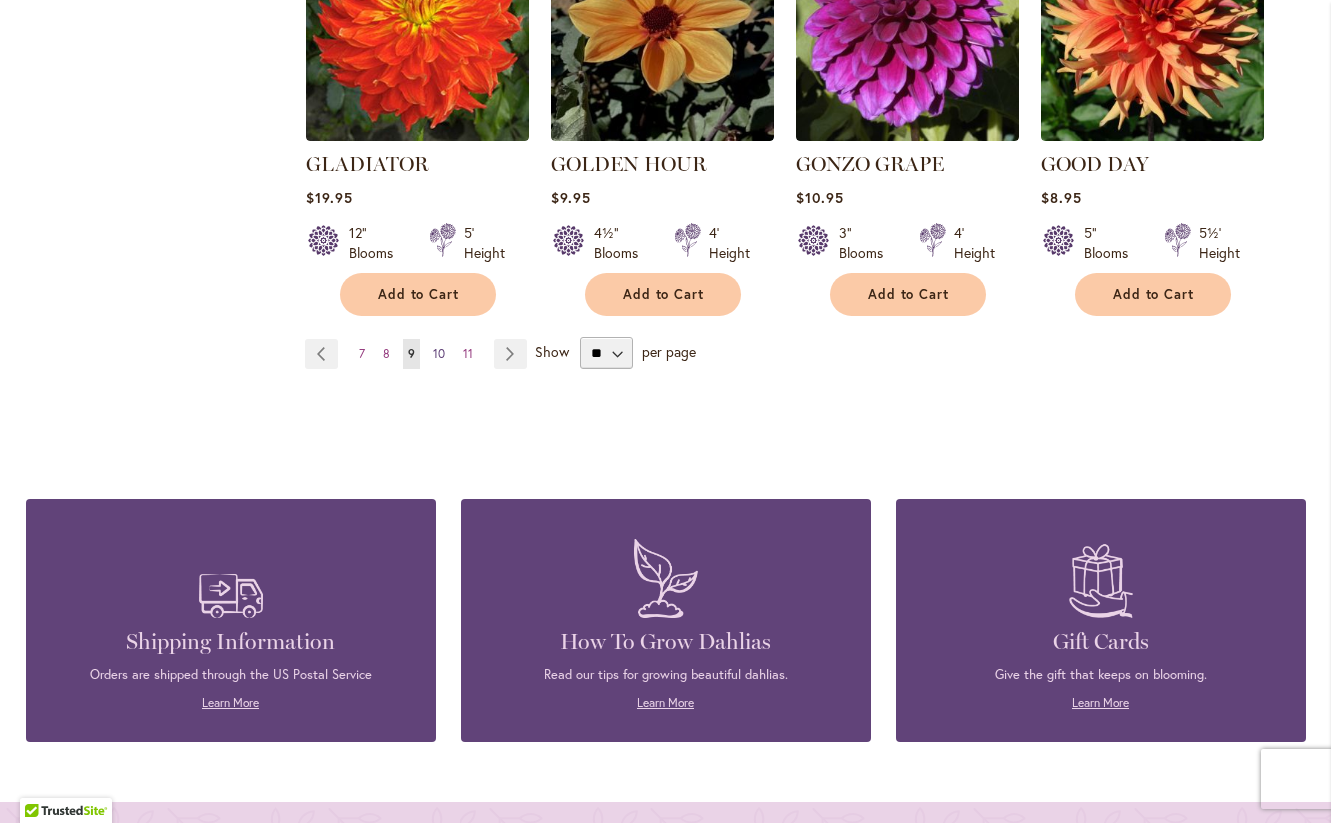 click on "10" at bounding box center [439, 353] 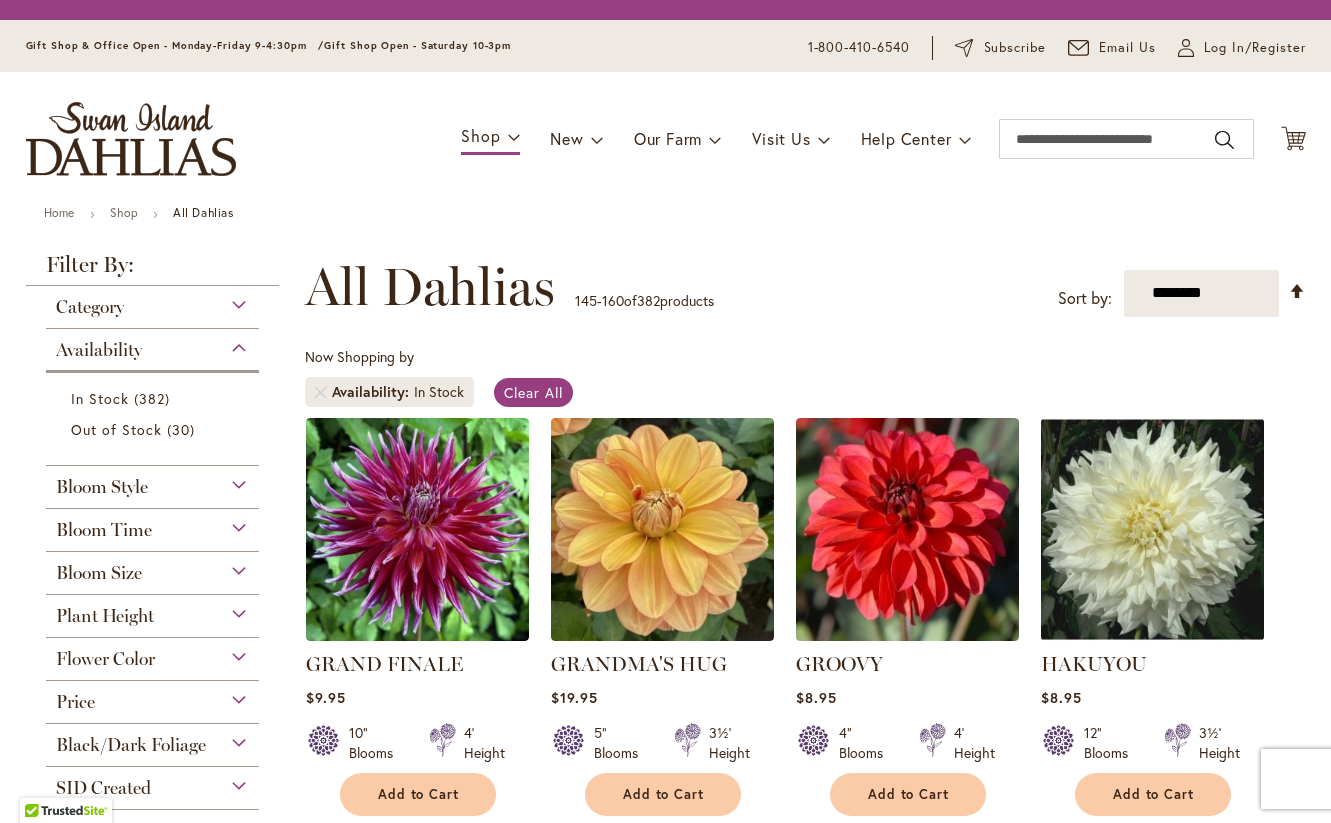 scroll, scrollTop: 0, scrollLeft: 0, axis: both 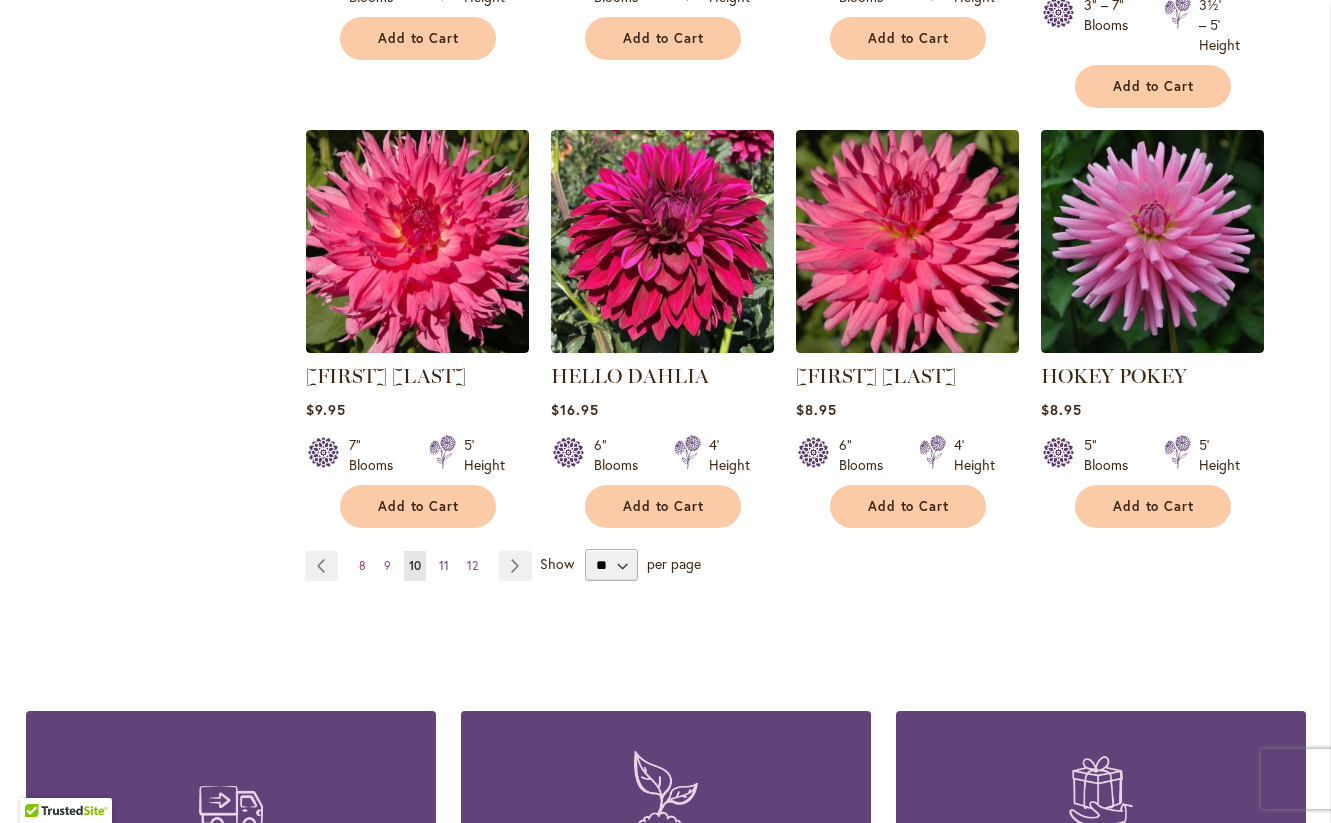 click on "11" at bounding box center [444, 565] 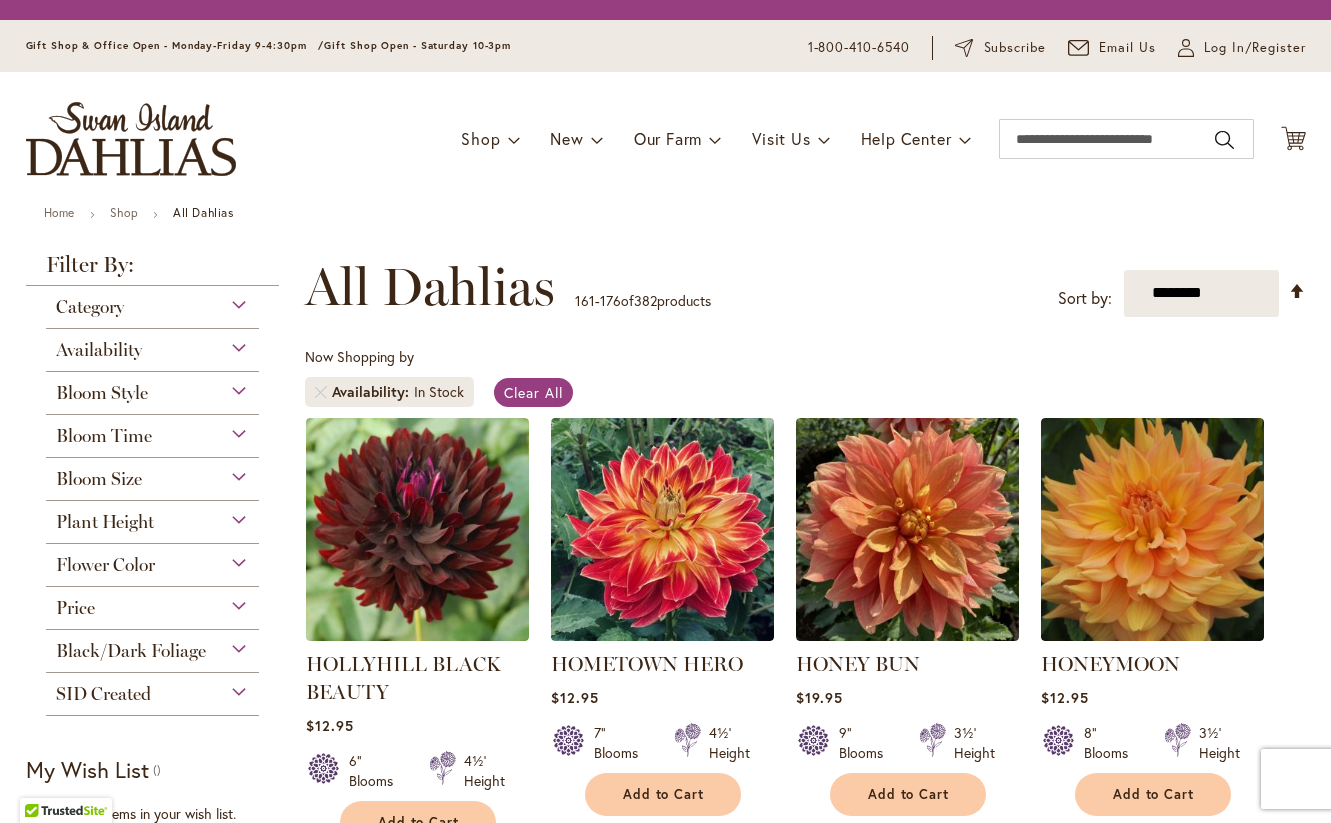 scroll, scrollTop: 0, scrollLeft: 0, axis: both 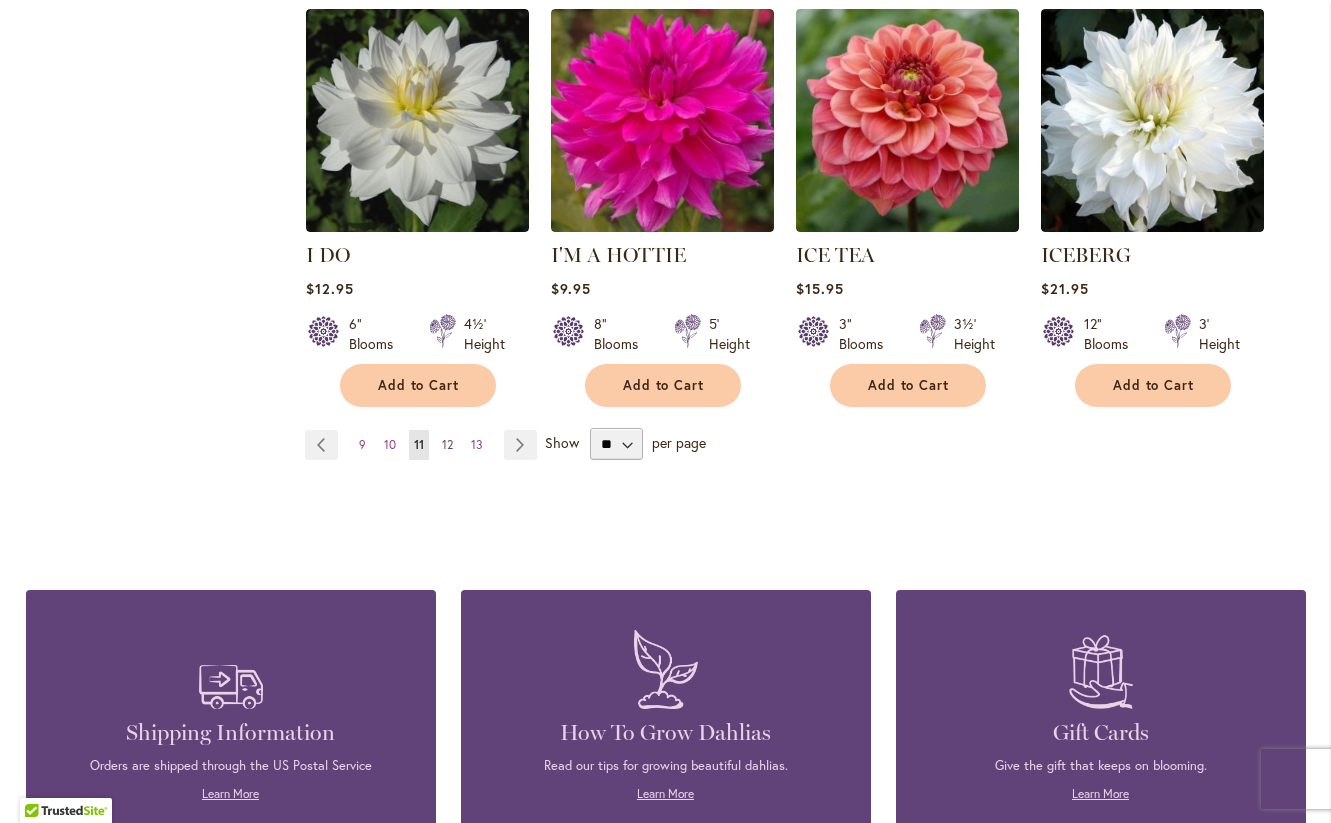 click on "12" at bounding box center (447, 444) 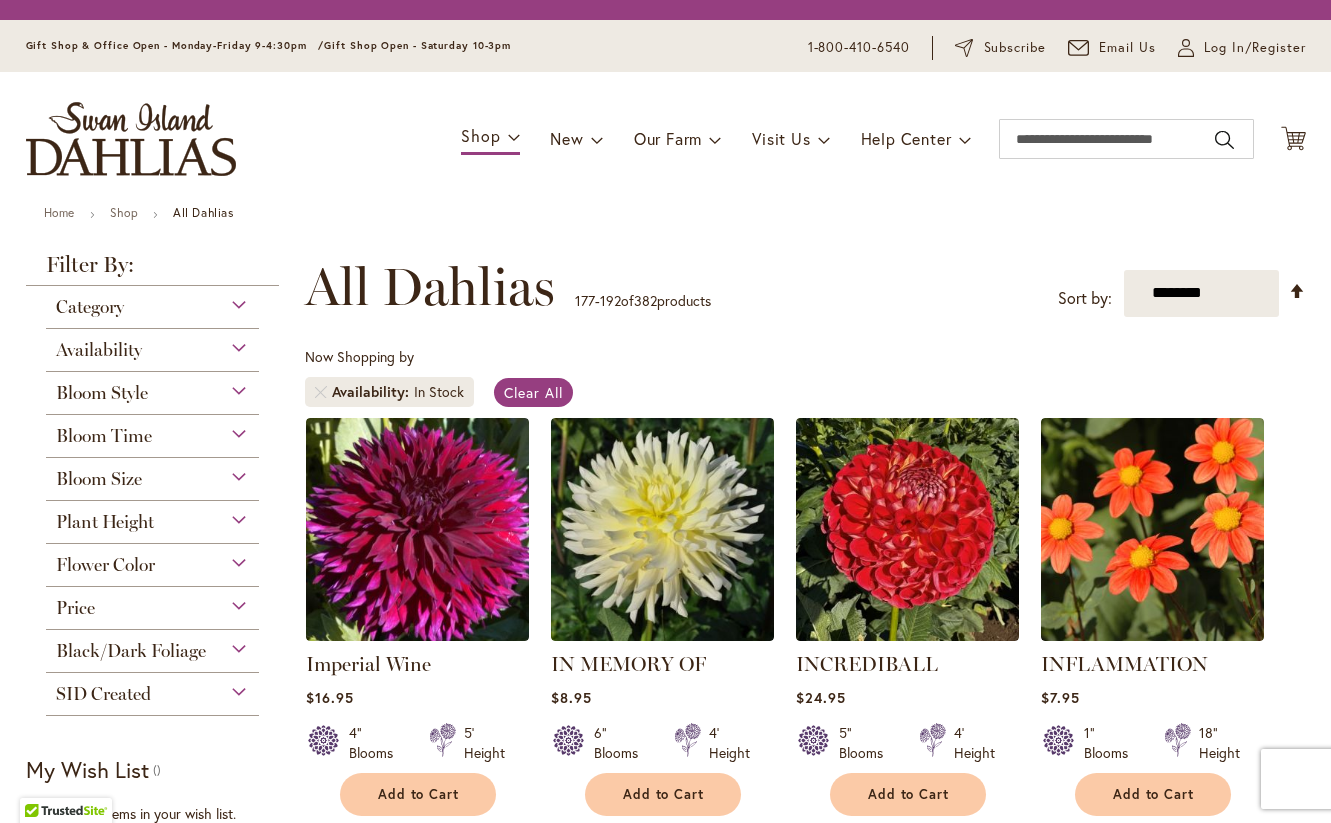 scroll, scrollTop: 0, scrollLeft: 0, axis: both 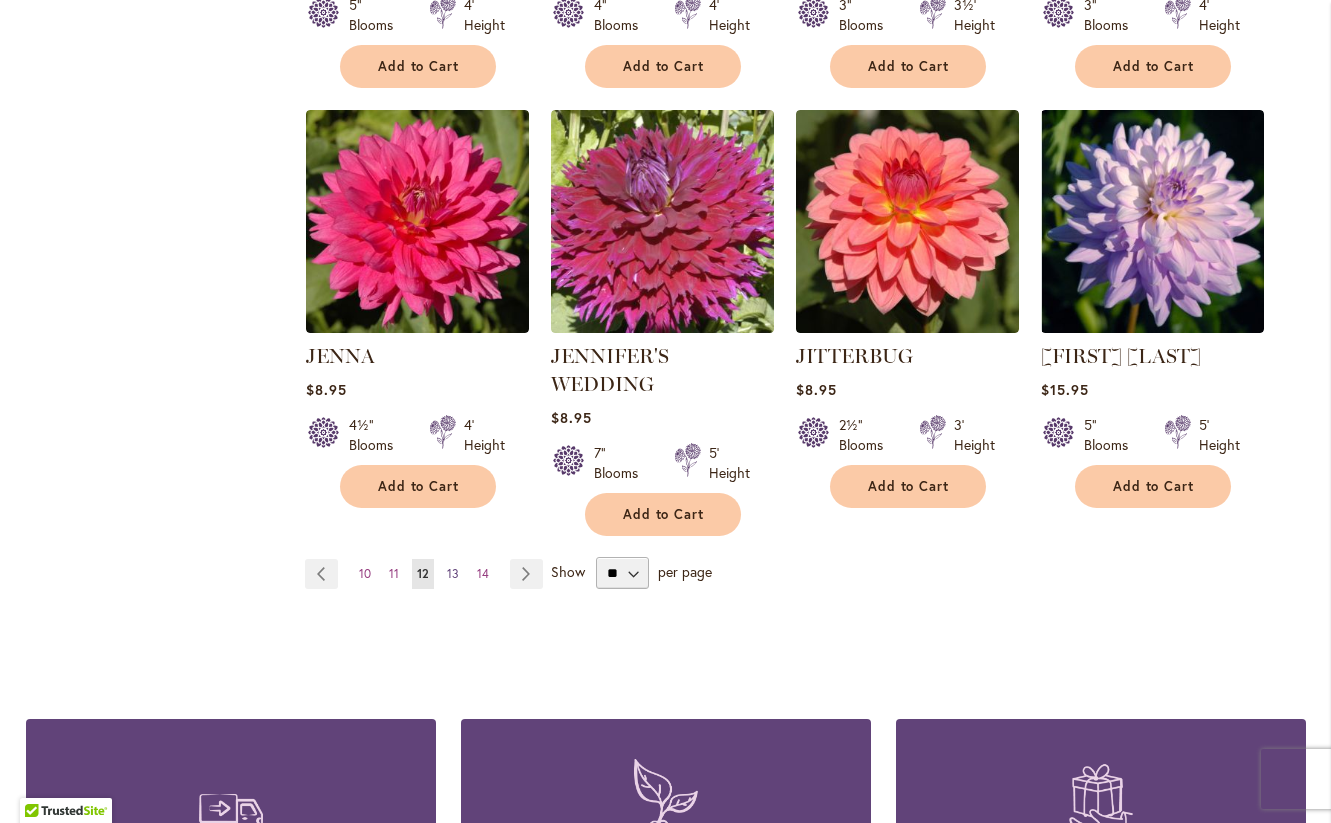 click on "13" at bounding box center [453, 573] 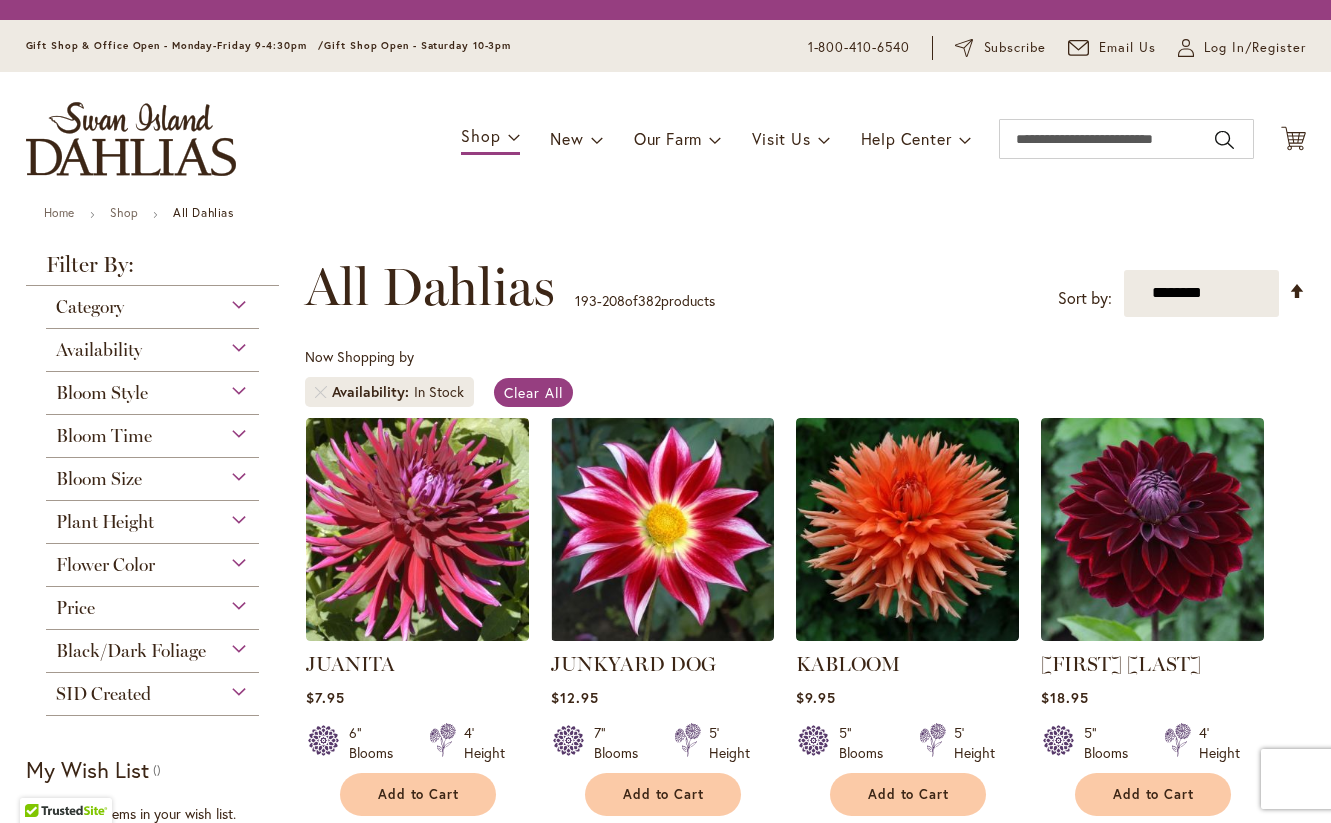 scroll, scrollTop: 0, scrollLeft: 0, axis: both 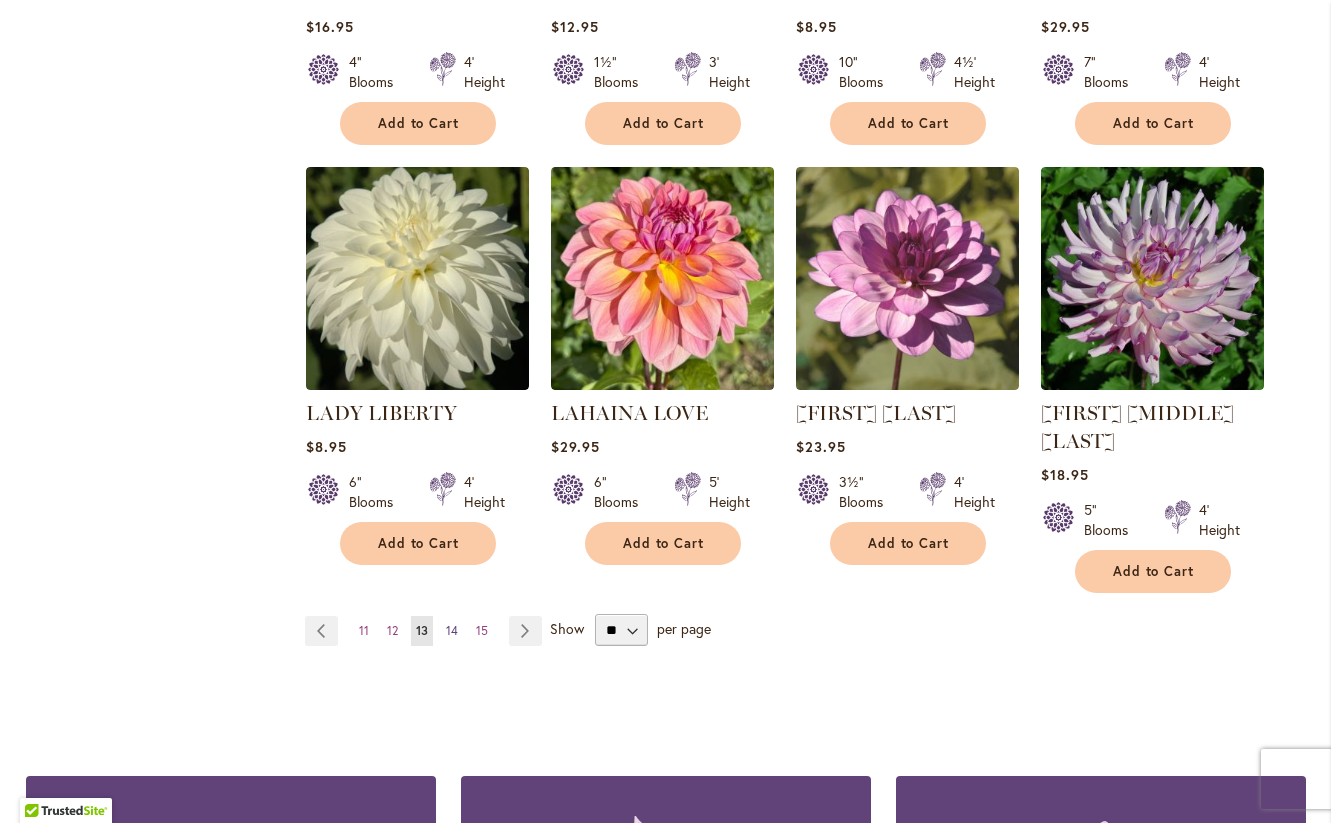 click on "14" at bounding box center [452, 630] 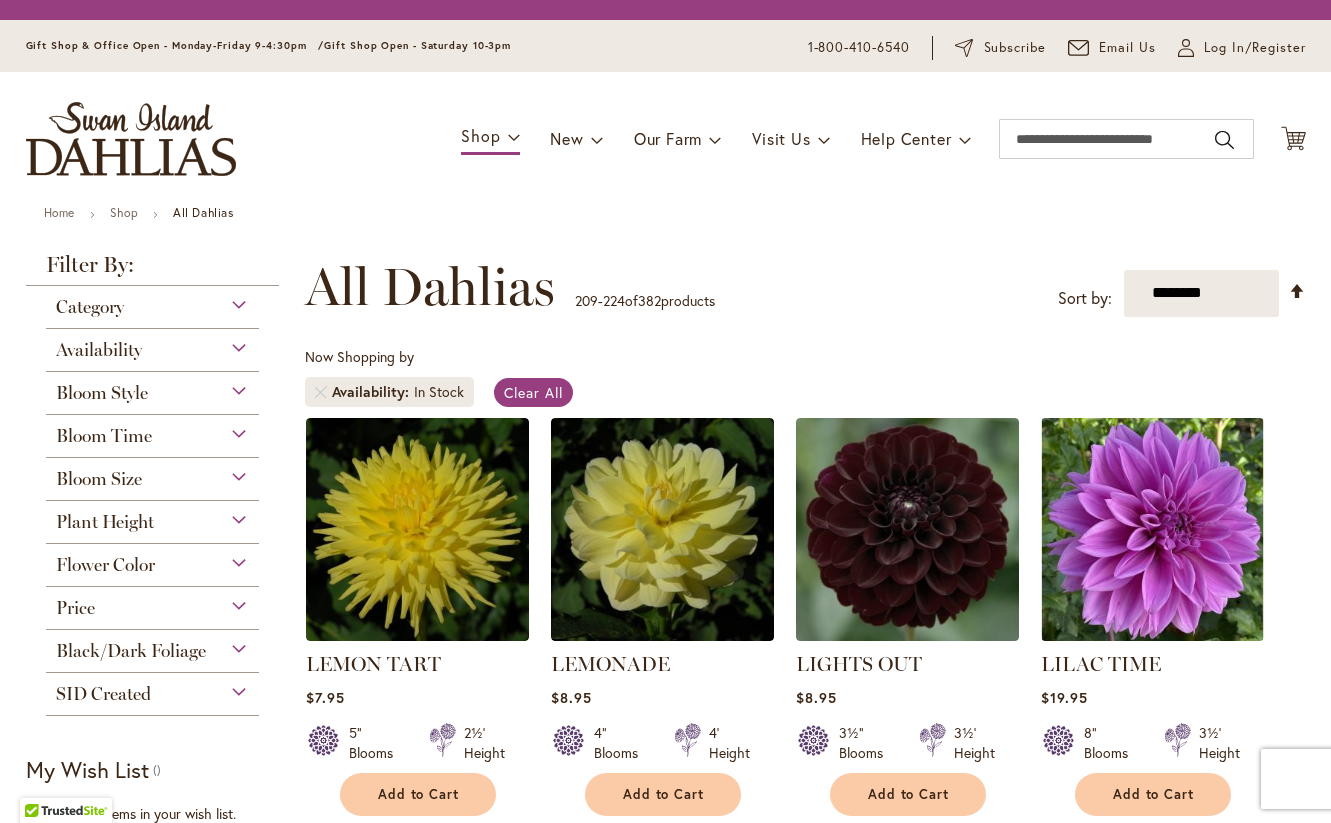 scroll, scrollTop: 0, scrollLeft: 0, axis: both 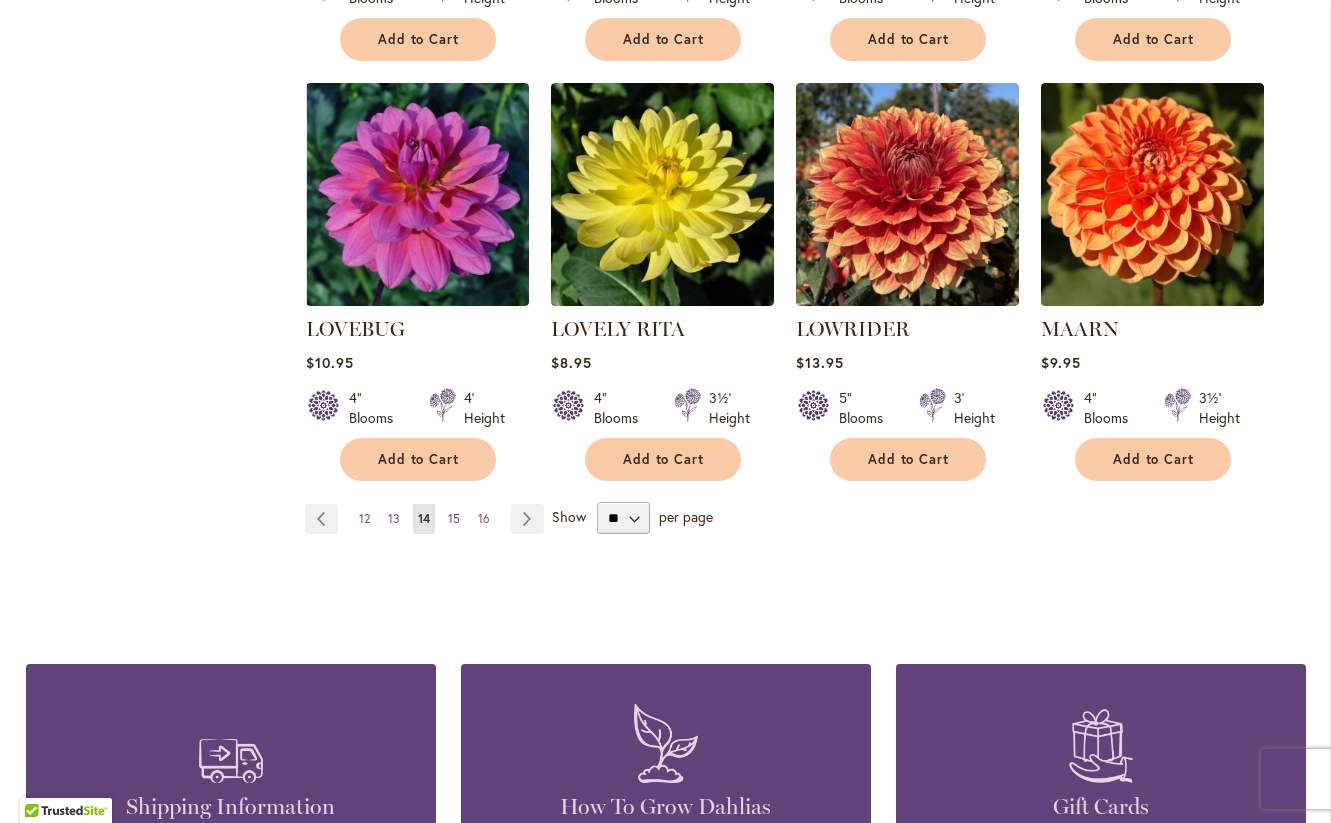 click on "15" at bounding box center (454, 518) 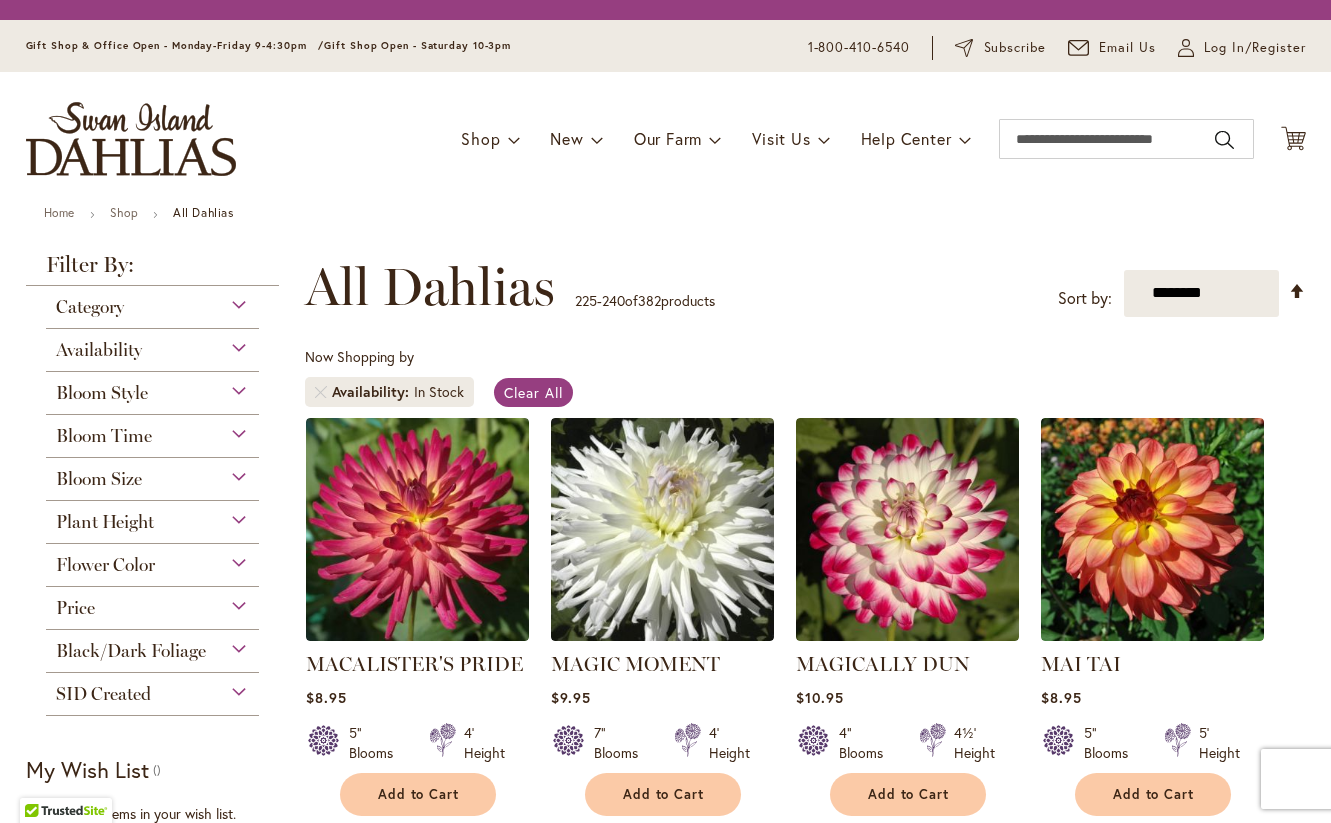 scroll, scrollTop: 0, scrollLeft: 0, axis: both 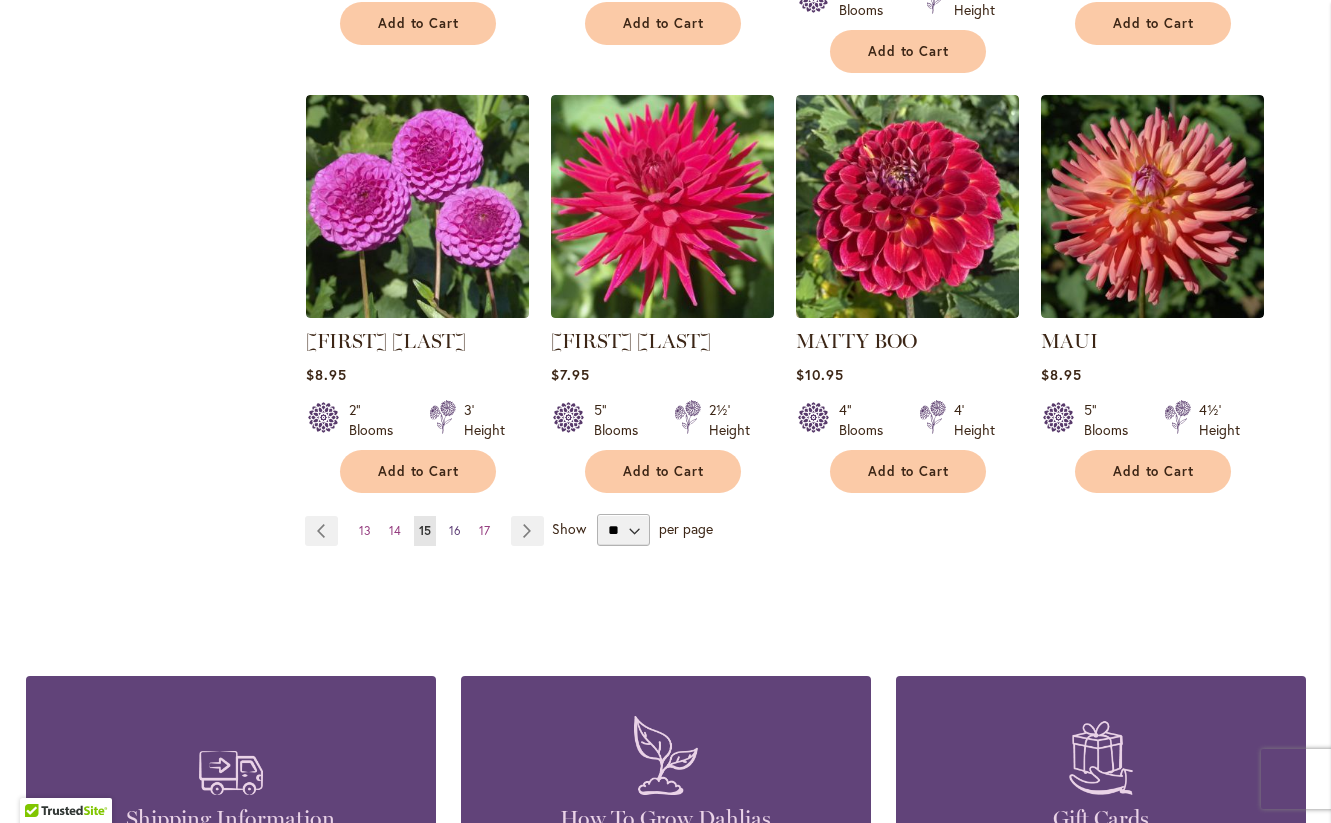 click on "16" at bounding box center [455, 530] 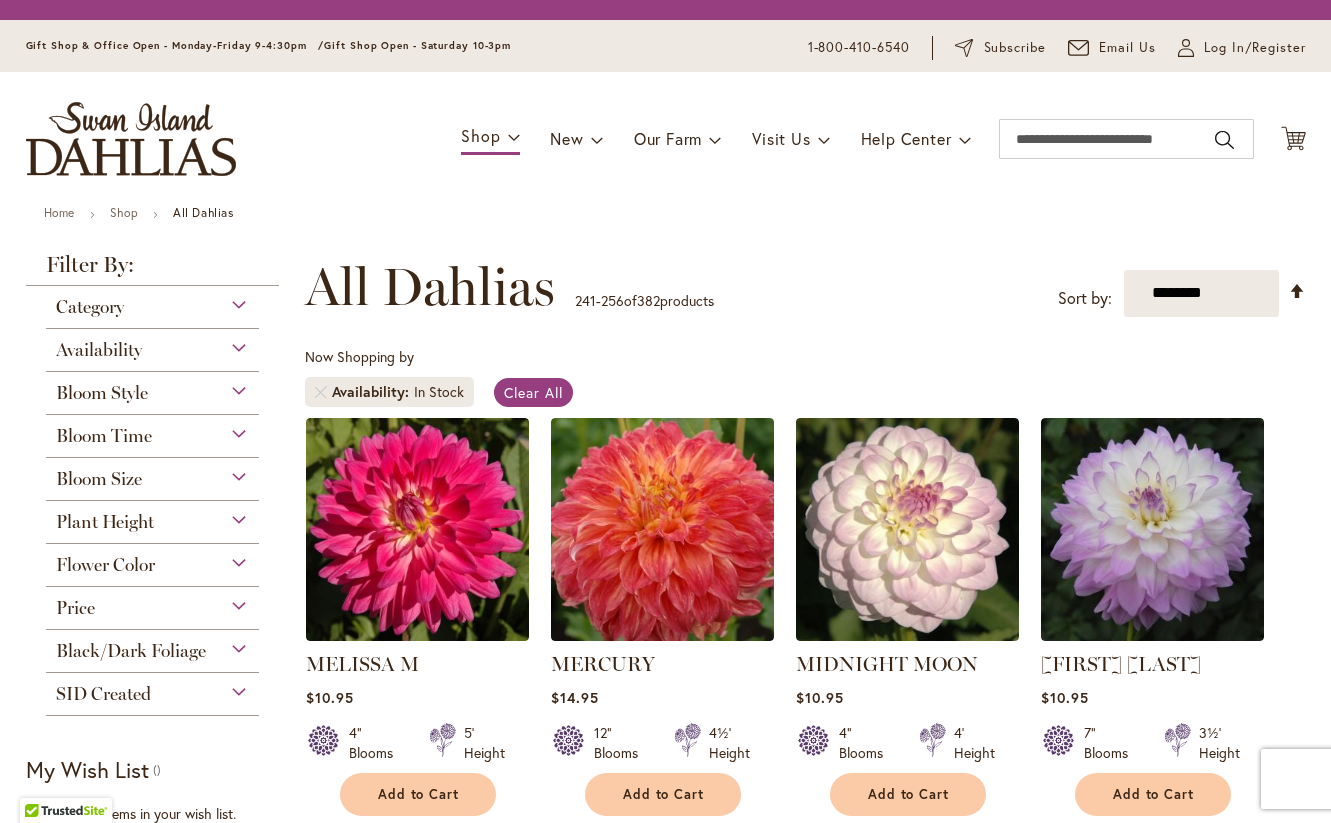 scroll, scrollTop: 0, scrollLeft: 0, axis: both 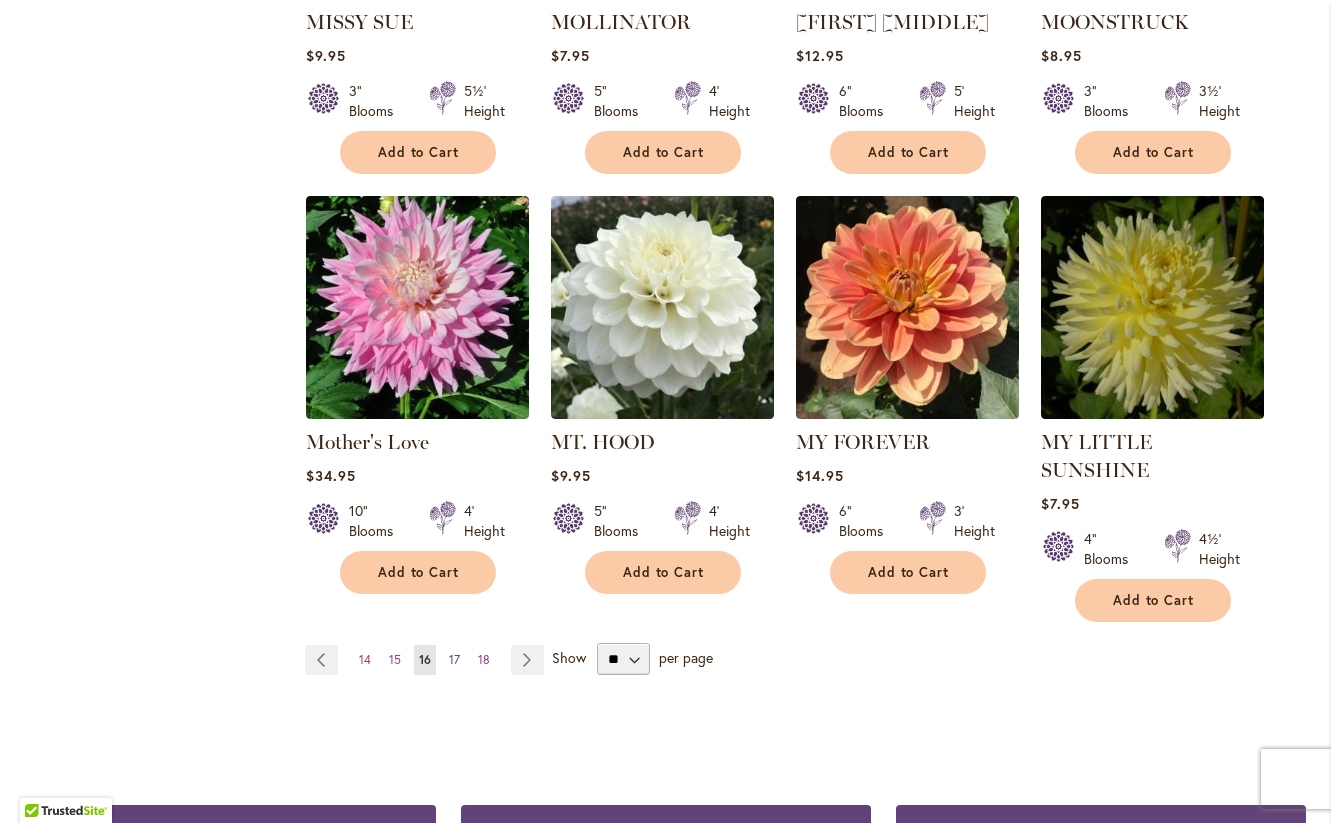 click on "17" at bounding box center [454, 659] 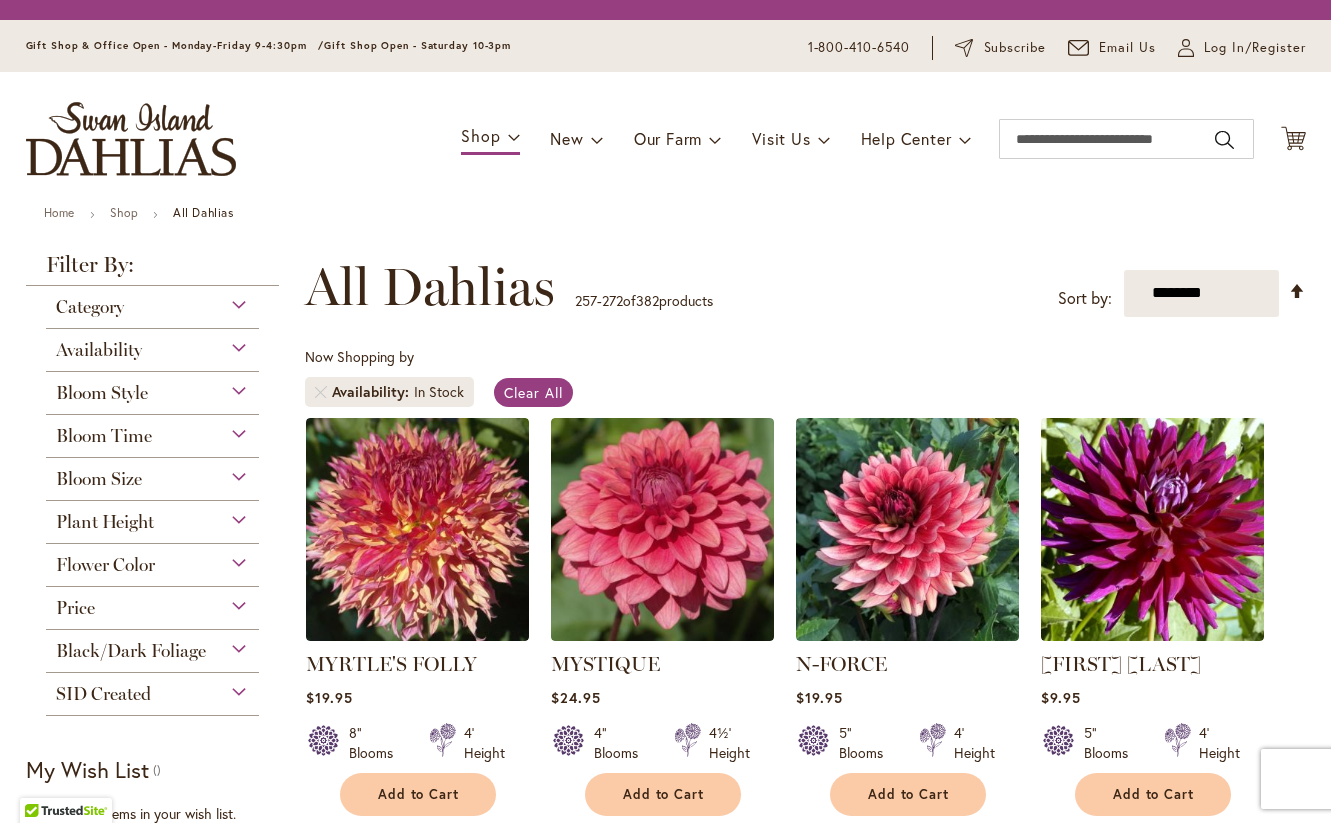 scroll, scrollTop: 0, scrollLeft: 0, axis: both 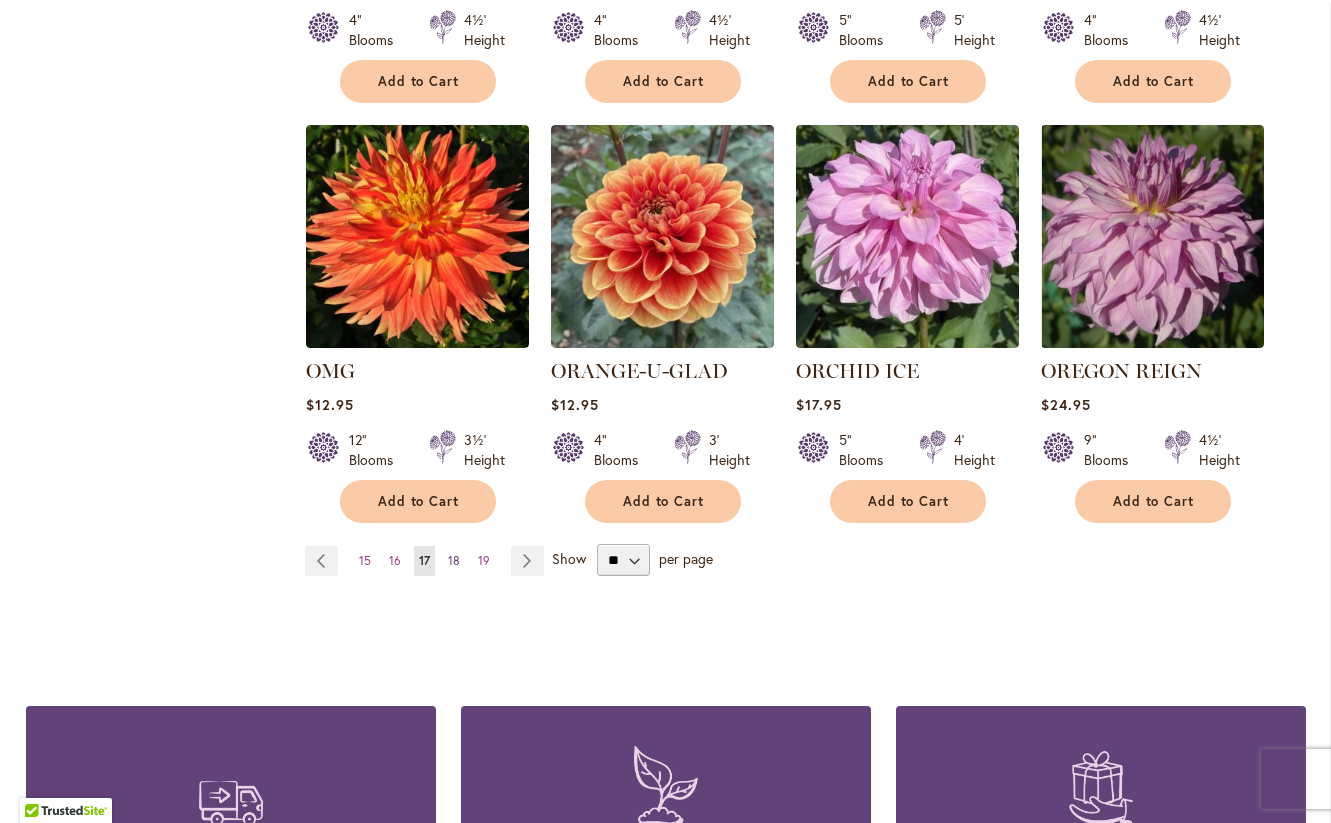 click on "18" at bounding box center (454, 560) 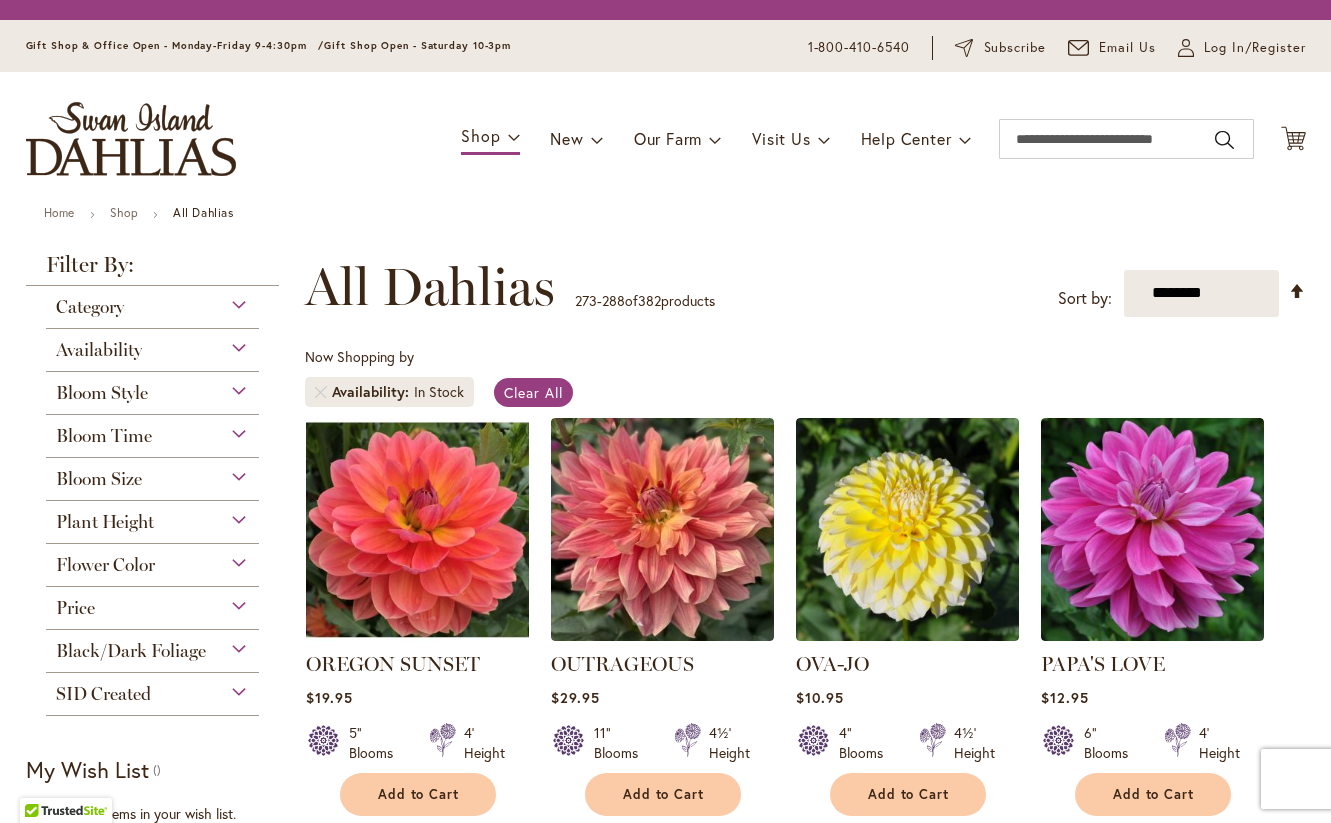 scroll, scrollTop: 0, scrollLeft: 0, axis: both 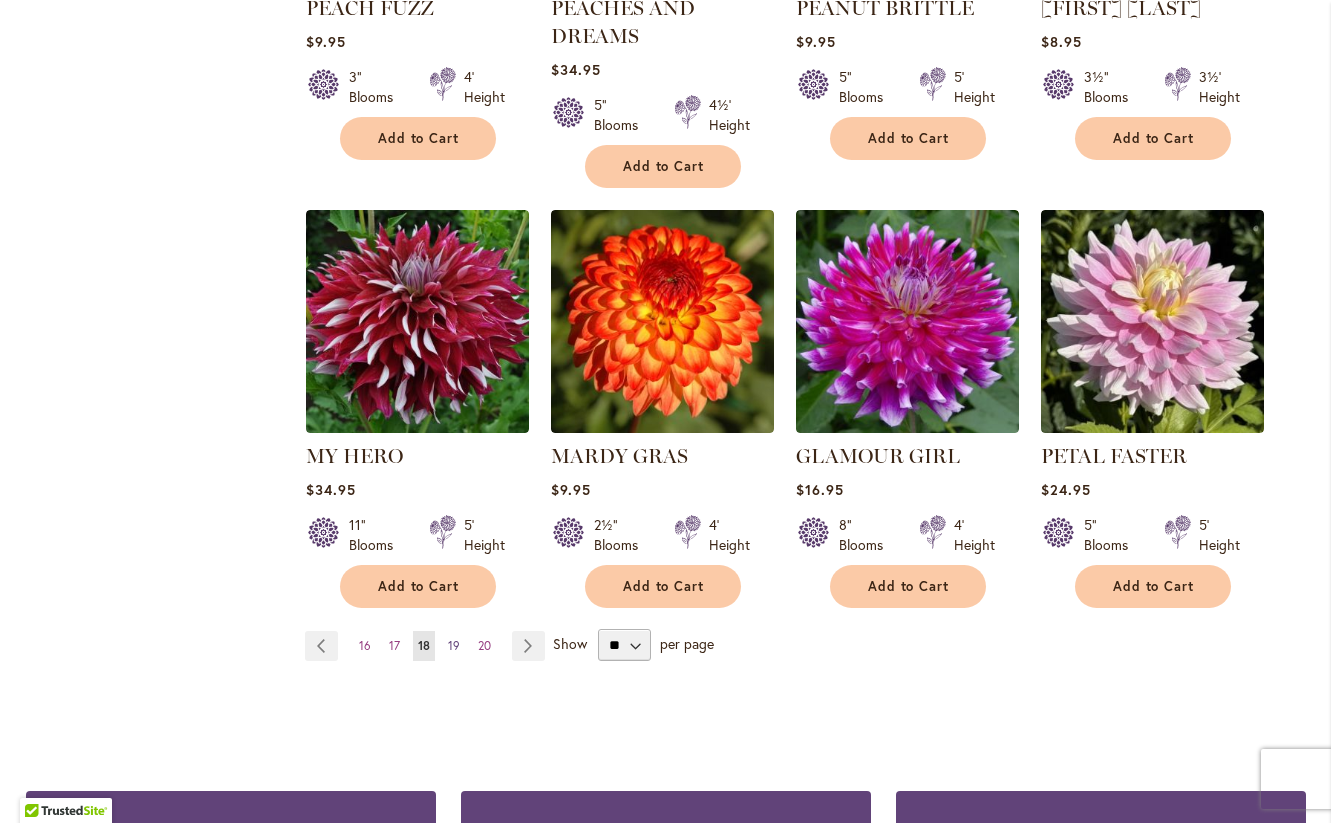 click on "19" at bounding box center (454, 645) 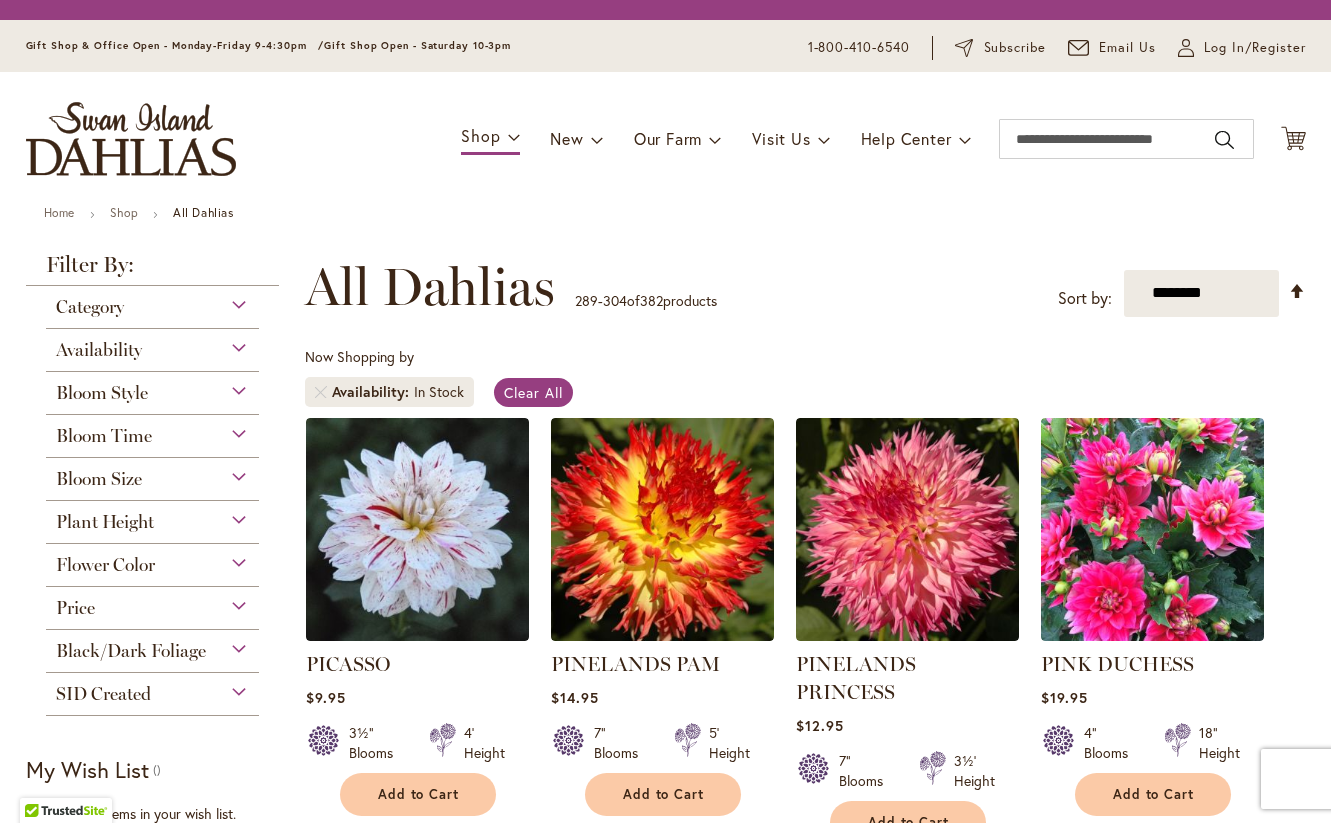 scroll, scrollTop: 0, scrollLeft: 0, axis: both 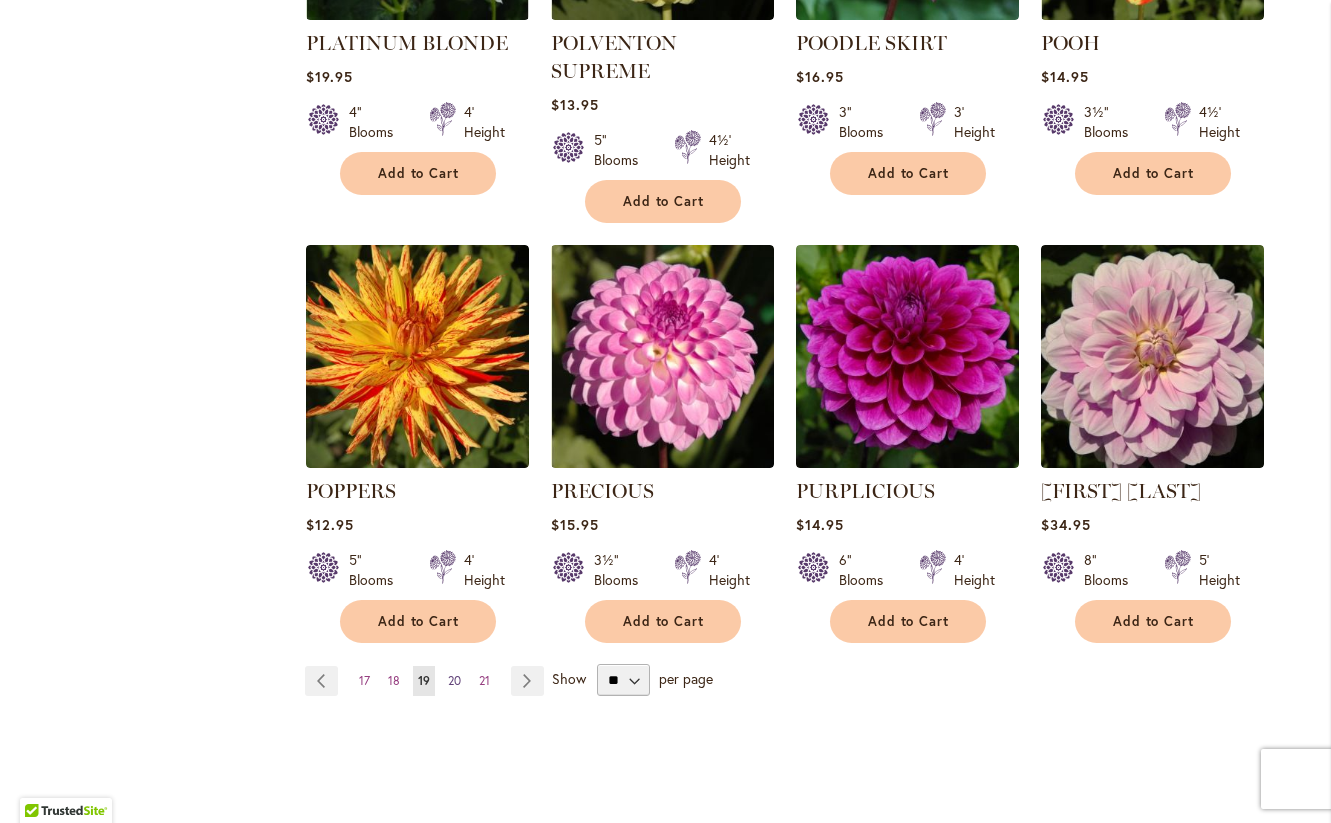 click on "20" at bounding box center [454, 680] 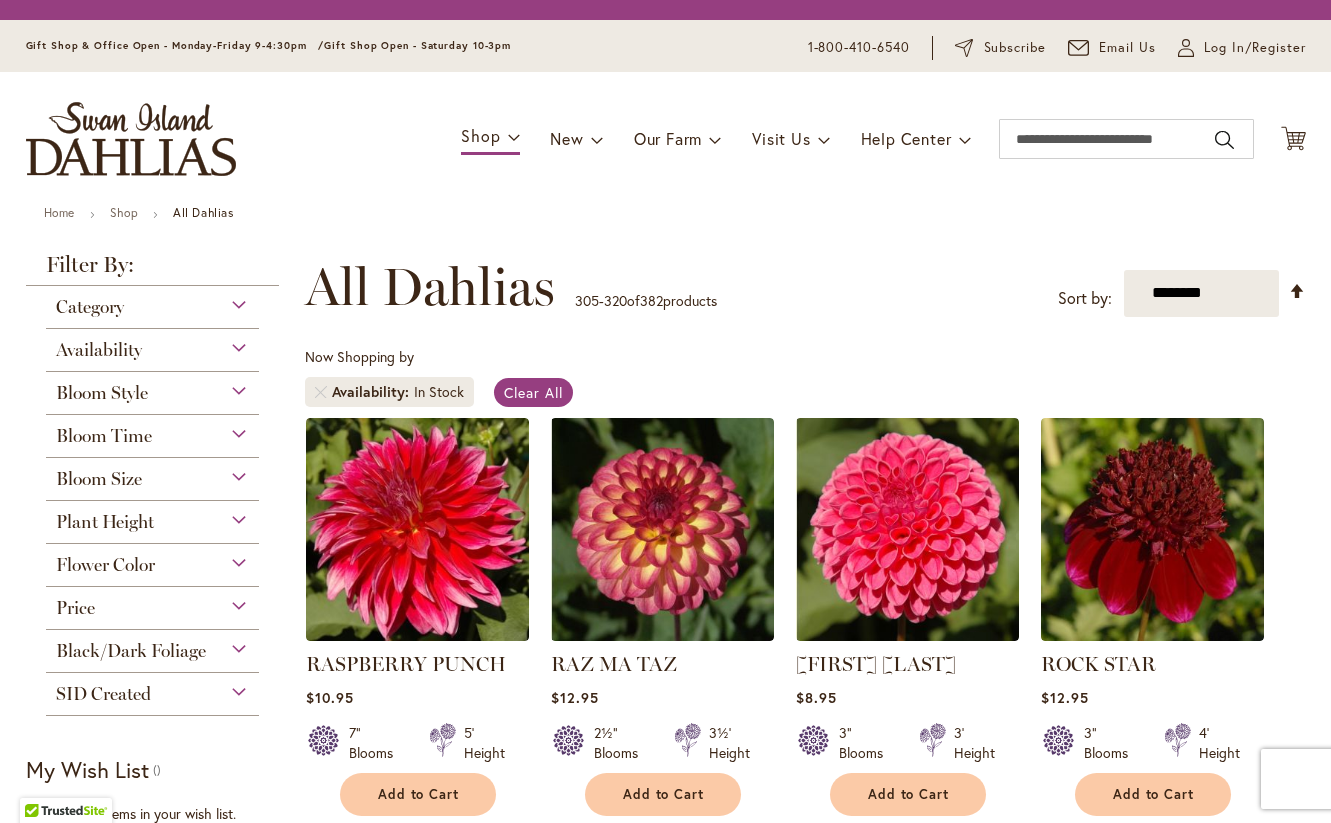 scroll, scrollTop: 0, scrollLeft: 0, axis: both 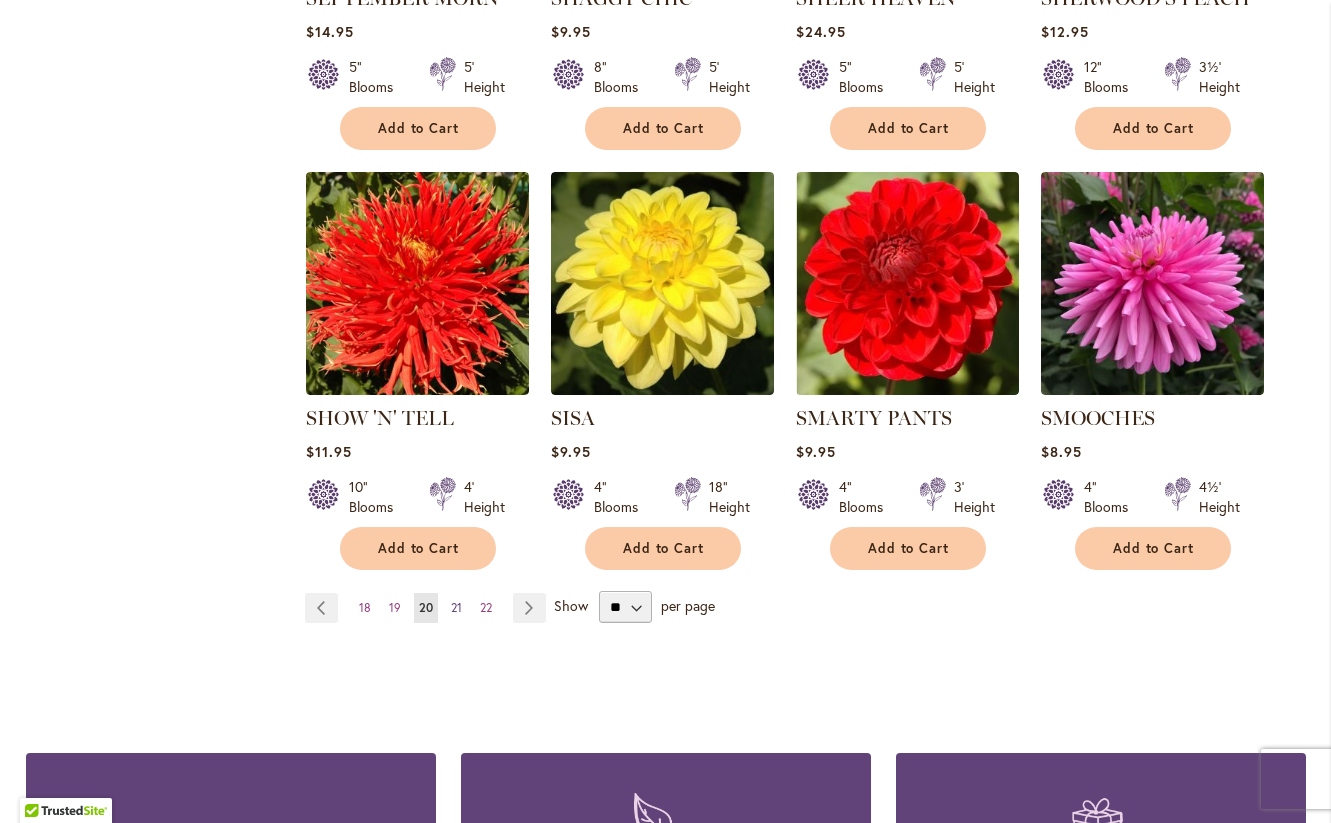 click on "21" at bounding box center [456, 607] 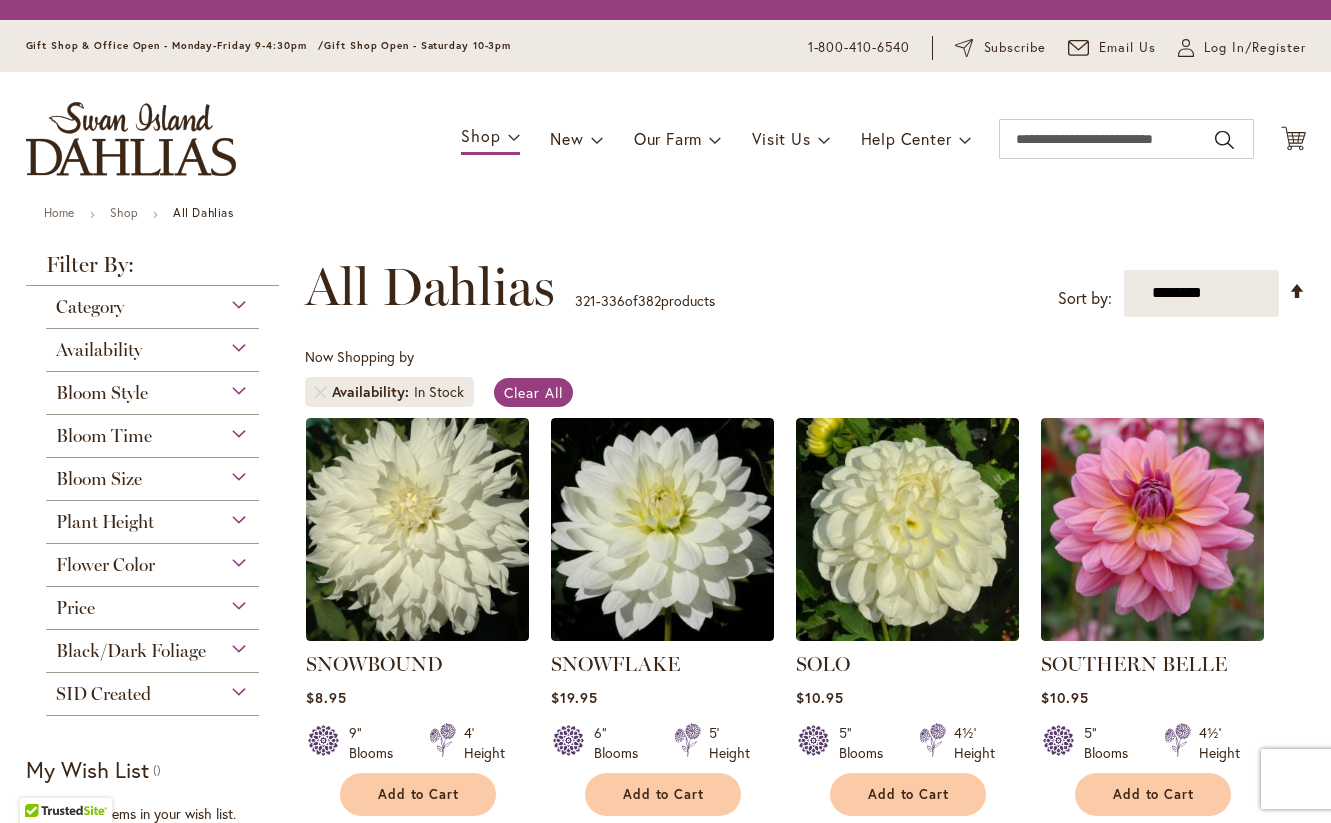 scroll, scrollTop: 0, scrollLeft: 0, axis: both 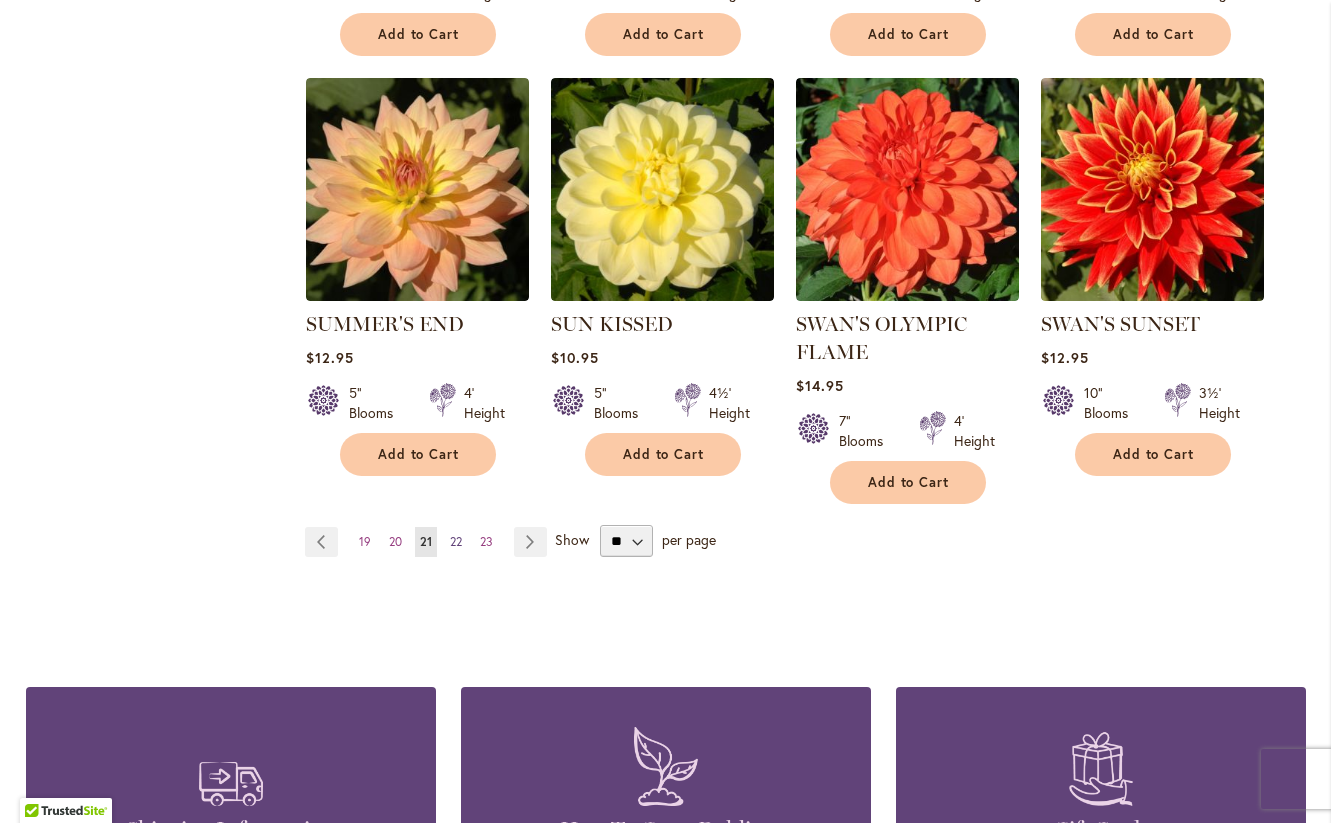 click on "22" at bounding box center [456, 541] 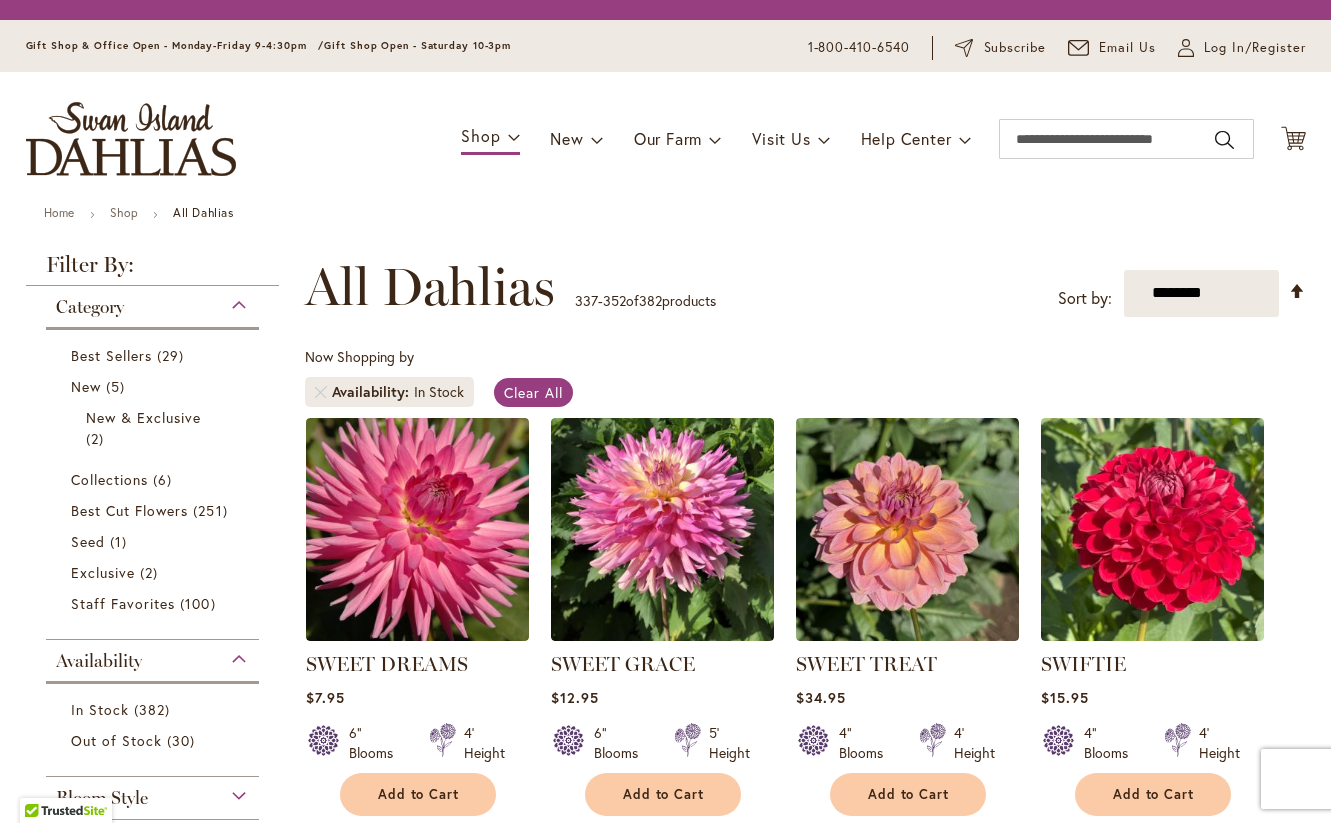 scroll, scrollTop: 0, scrollLeft: 0, axis: both 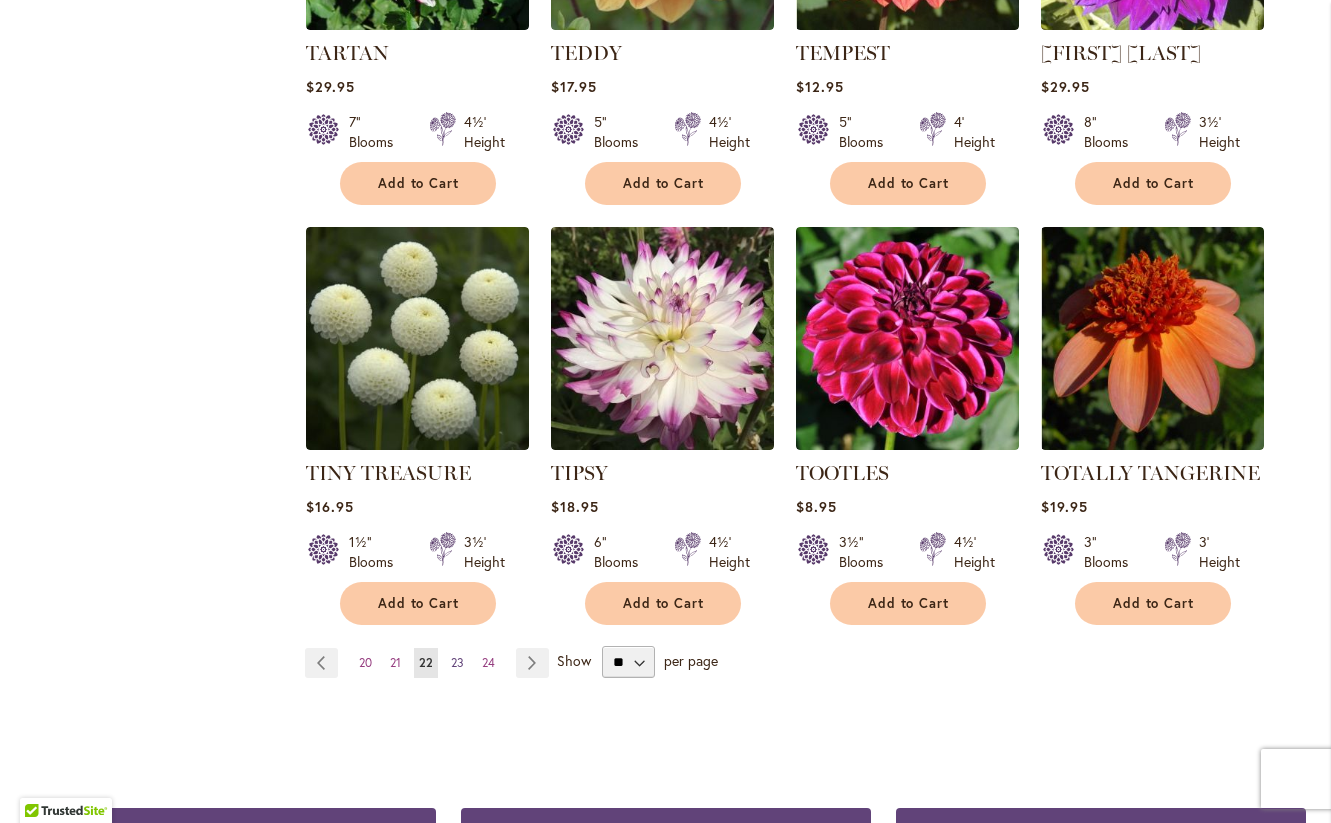 click on "23" at bounding box center (457, 662) 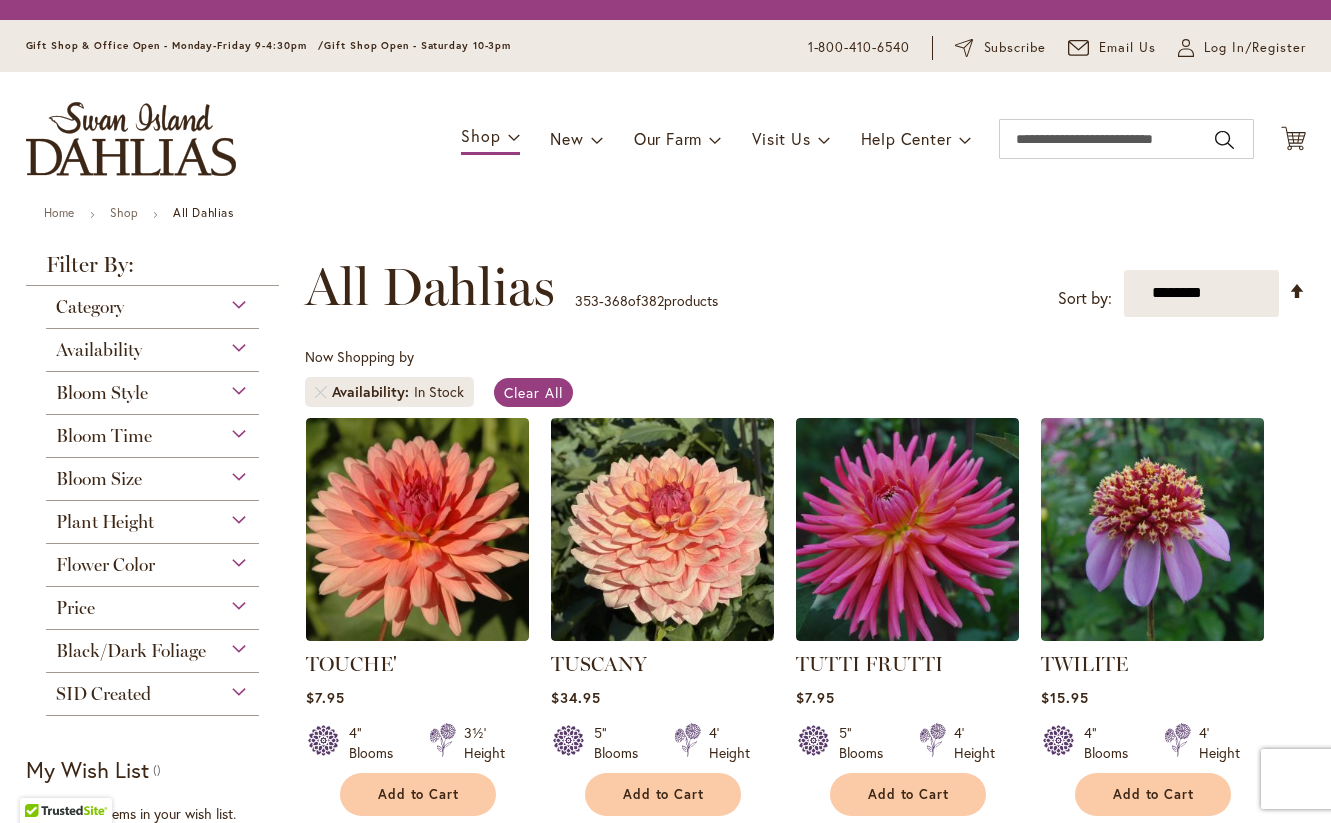 scroll, scrollTop: 0, scrollLeft: 0, axis: both 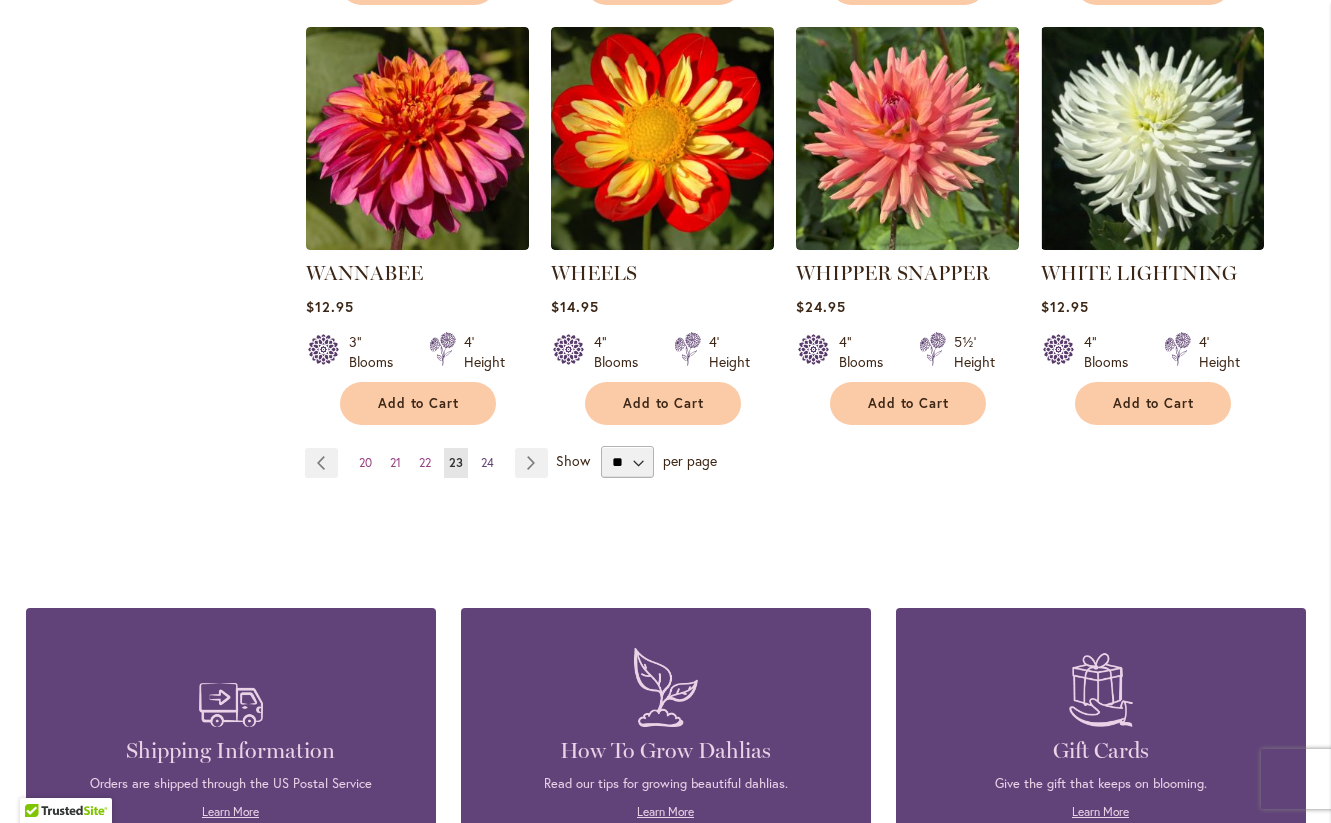 click on "24" at bounding box center (487, 462) 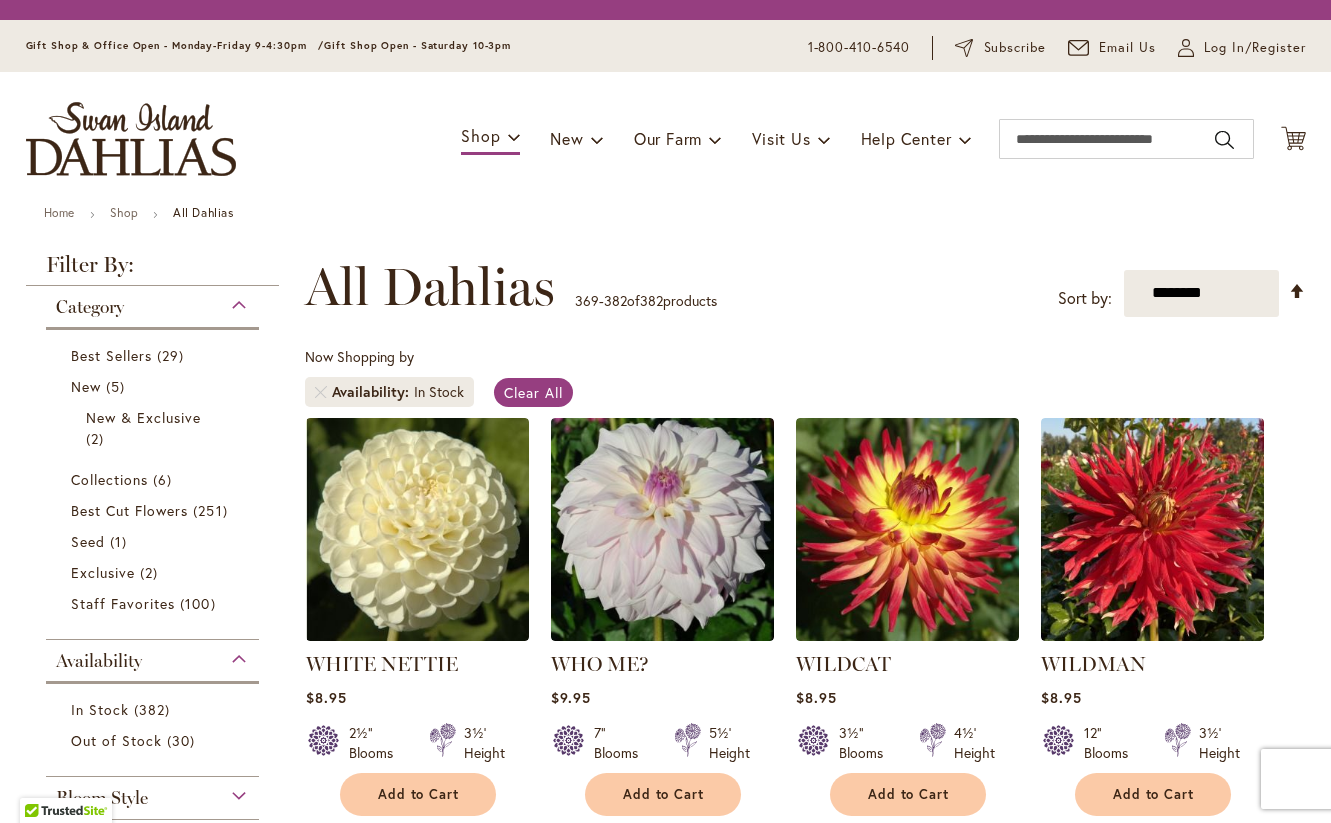 scroll, scrollTop: 0, scrollLeft: 0, axis: both 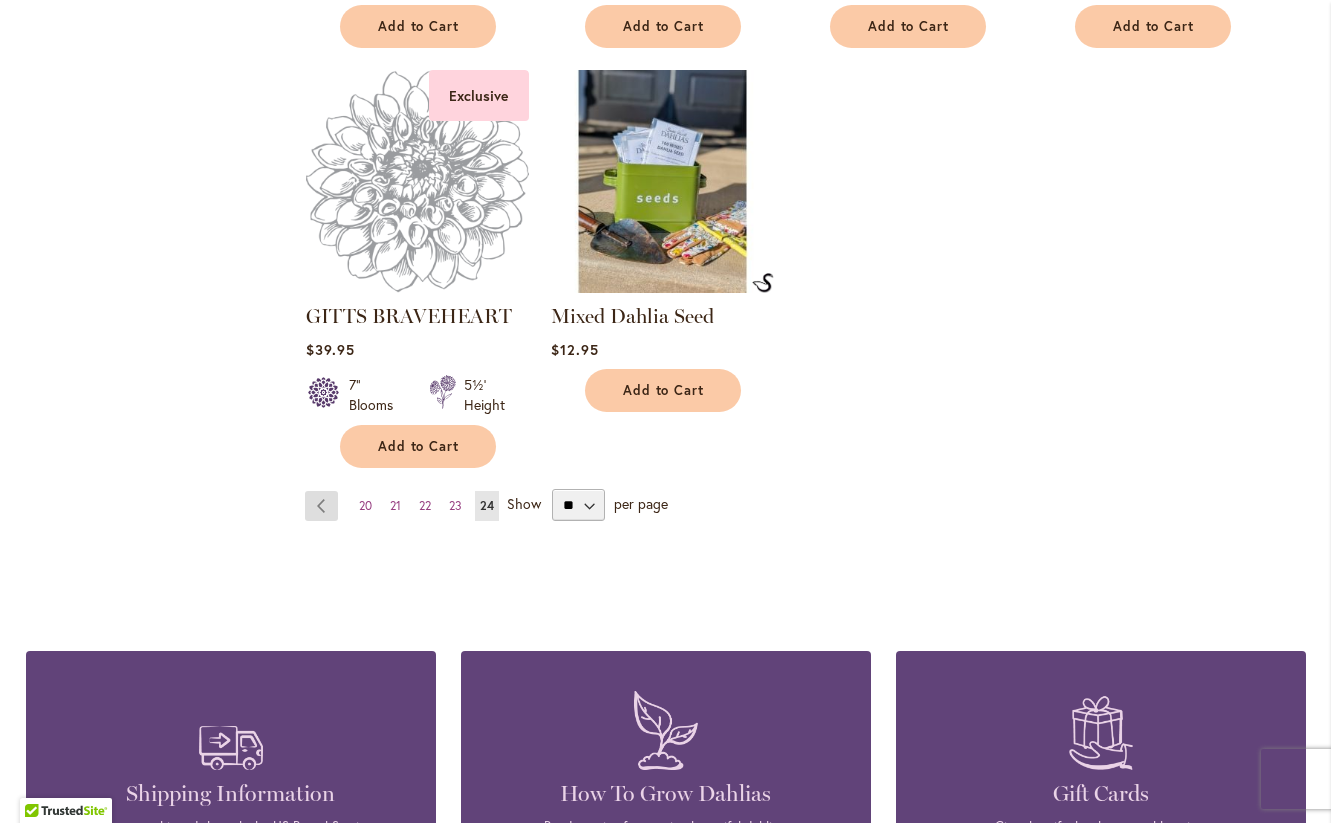 click on "Page
Previous" at bounding box center [321, 506] 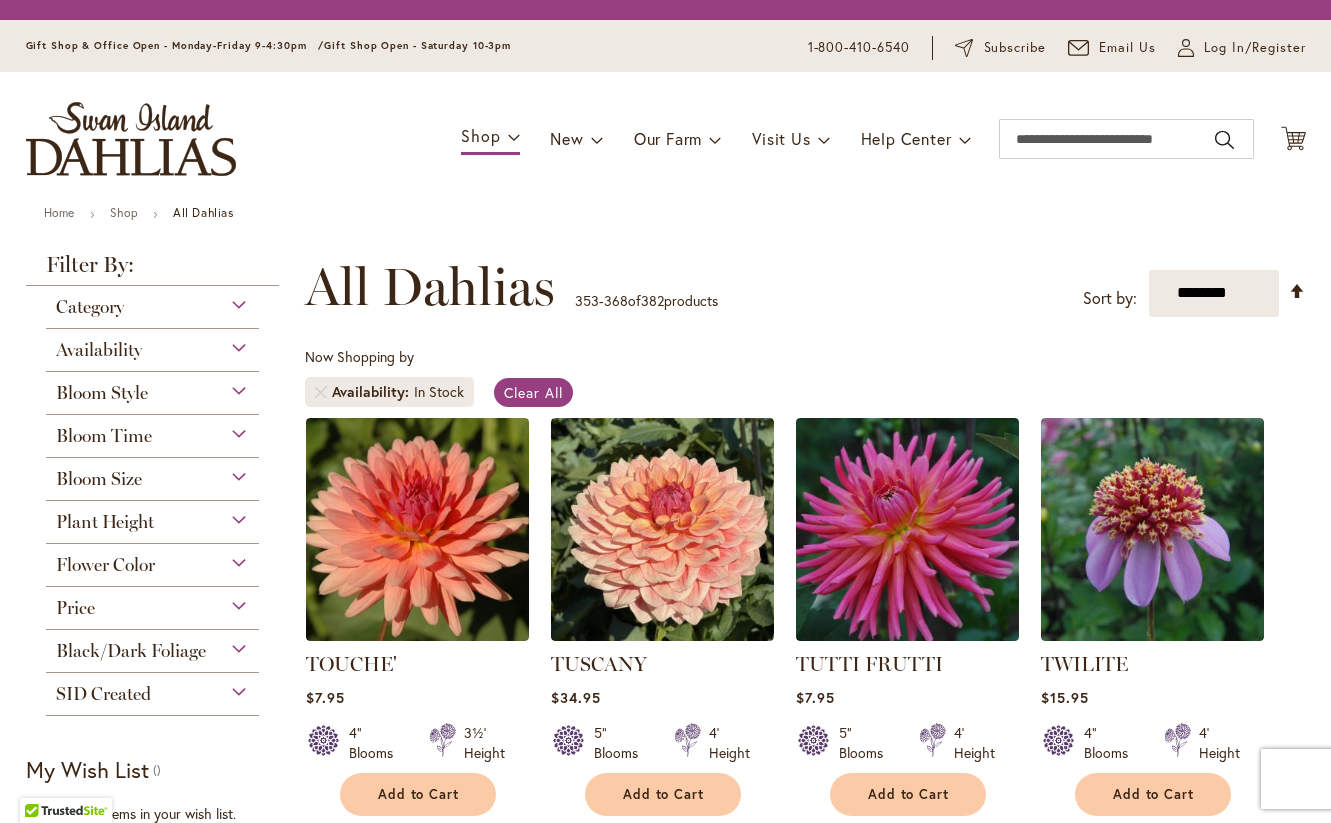 click at bounding box center (417, 529) 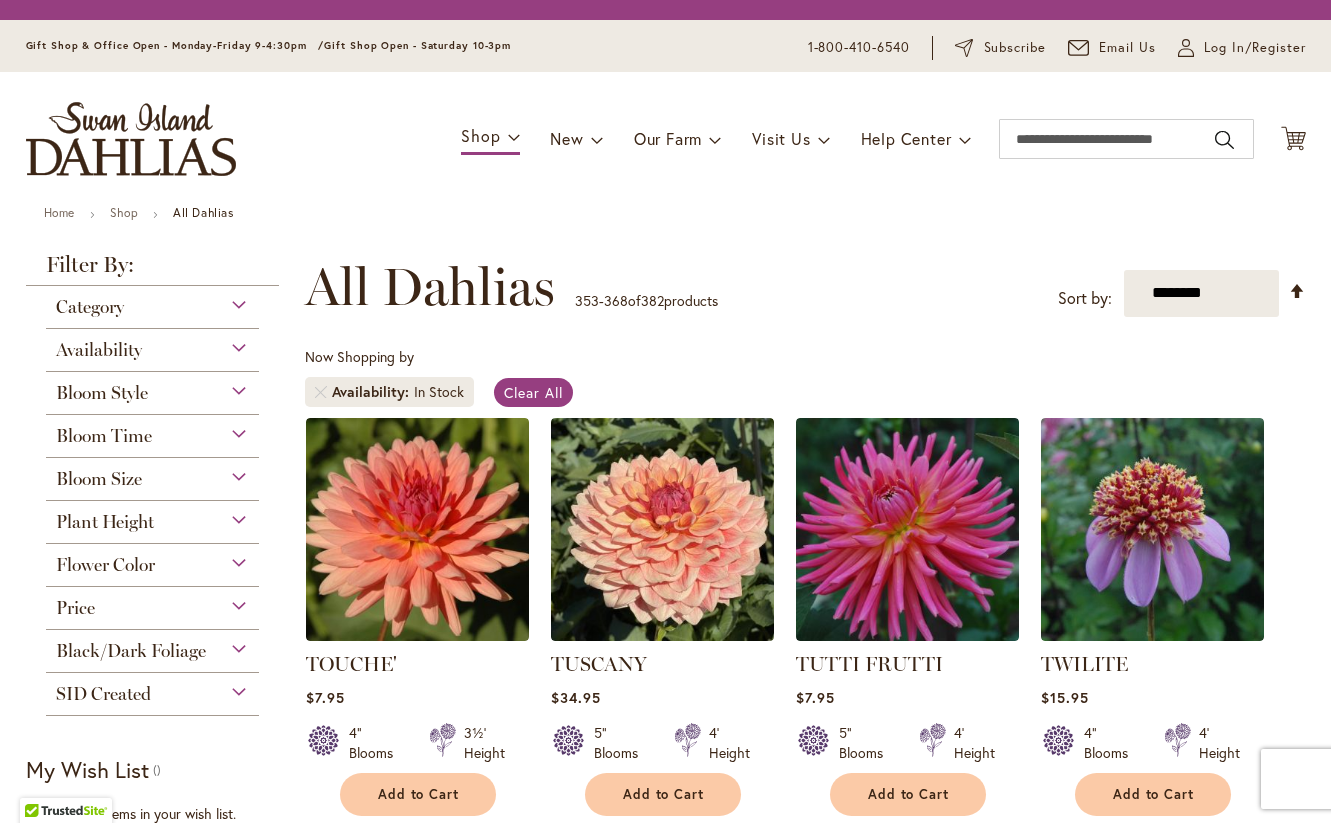 scroll, scrollTop: 0, scrollLeft: 0, axis: both 